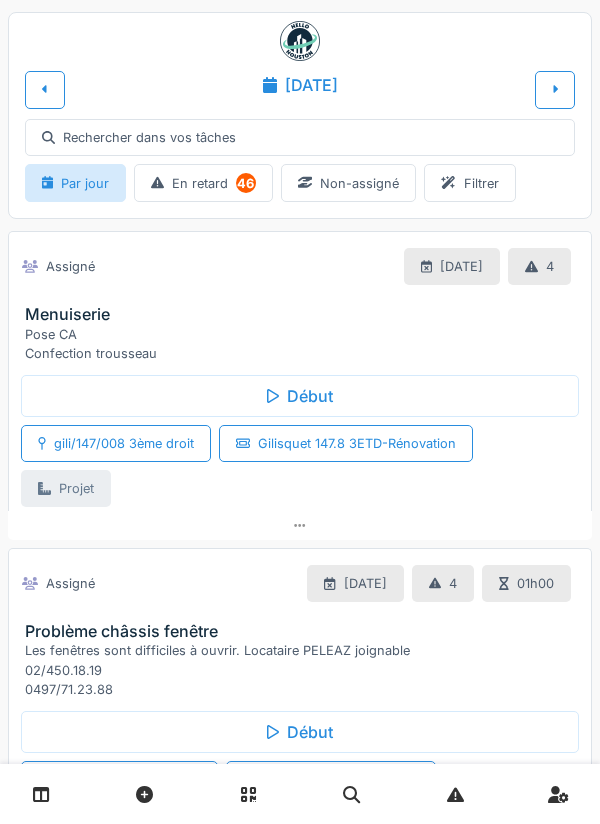 scroll, scrollTop: 0, scrollLeft: 0, axis: both 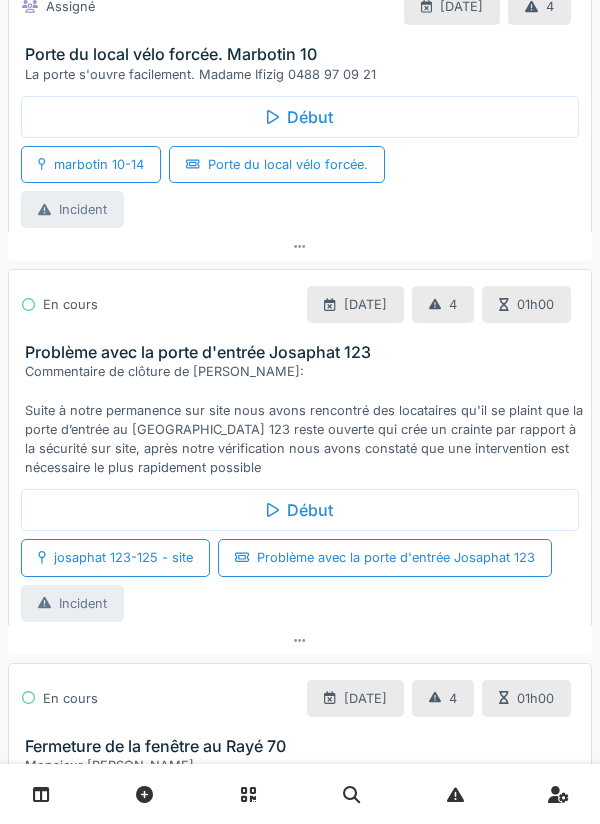 click on "Commentaire de clôture de Eljon Kola:
Suite à notre permanence sur site nous avons rencontré des locataires qu'il se plaint que la porte d’entrée au Josaphat 123 reste ouverte qui crée un crainte par rapport à la sécurité sur site, après notre vérification nous avons constaté que une intervention est nécessaire le plus rapidement possible" at bounding box center (304, 419) 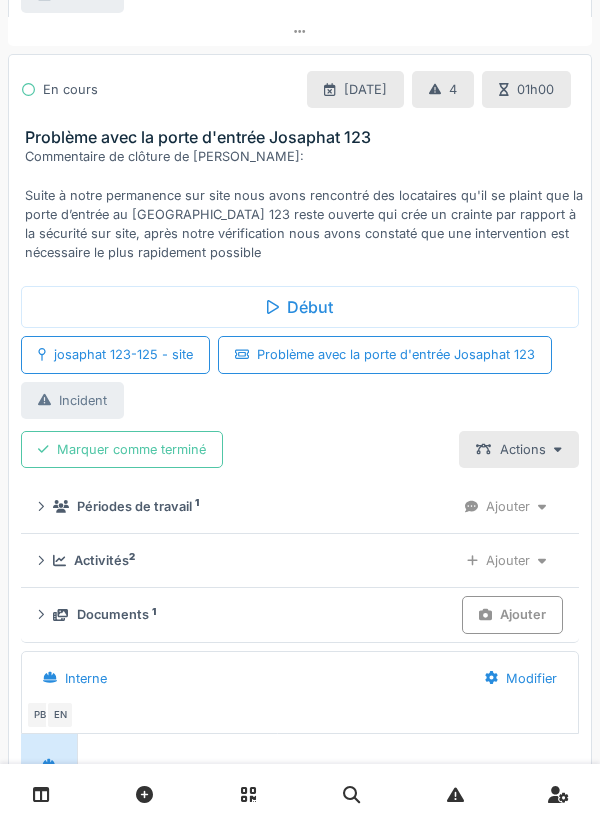scroll, scrollTop: 472, scrollLeft: 0, axis: vertical 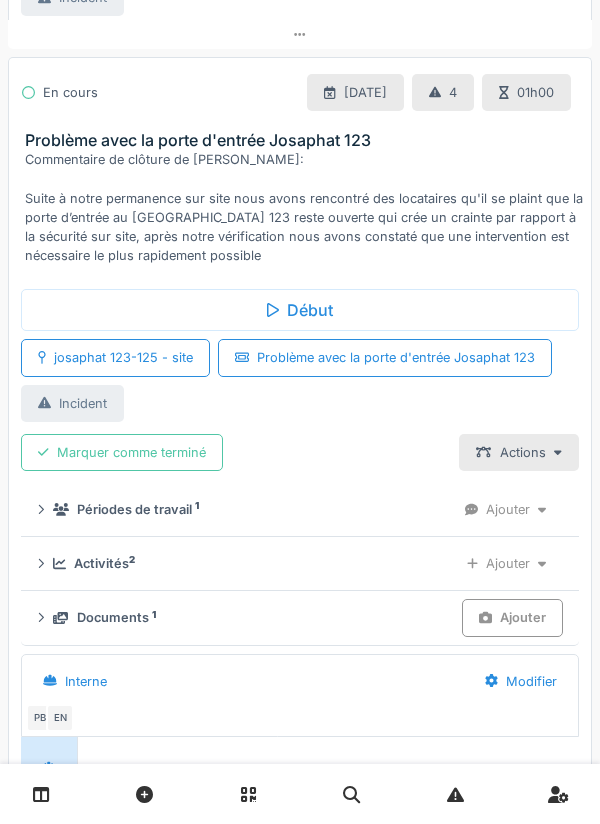 click on "Marquer comme terminé" at bounding box center [122, 452] 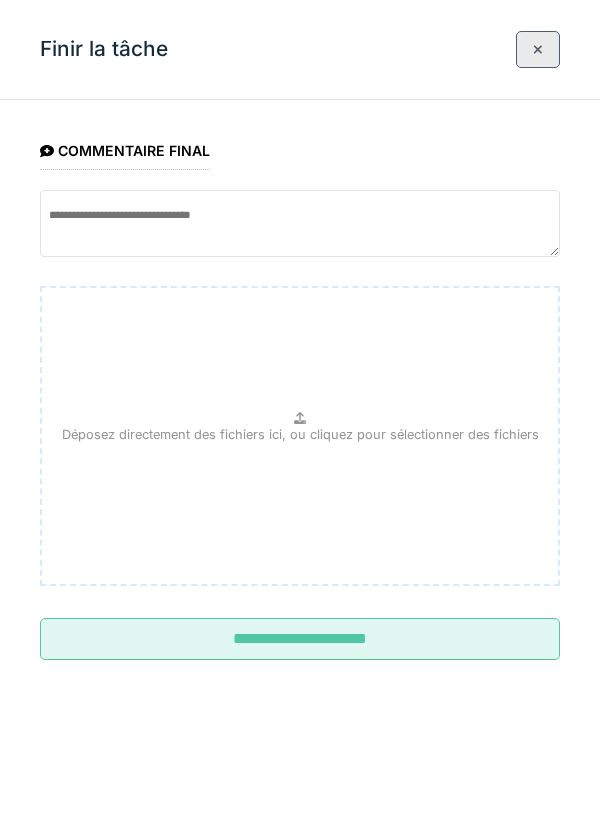 click on "**********" at bounding box center [300, 639] 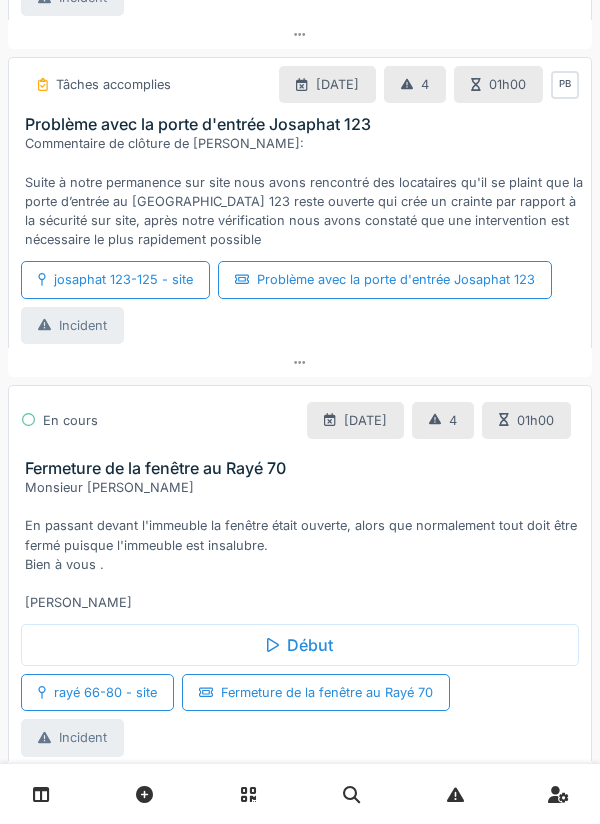 click on "Commentaire de clôture de Eljon Kola:
Suite à notre permanence sur site nous avons rencontré des locataires qu'il se plaint que la porte d’entrée au Josaphat 123 reste ouverte qui crée un crainte par rapport à la sécurité sur site, après notre vérification nous avons constaté que une intervention est nécessaire le plus rapidement possible" at bounding box center [304, 191] 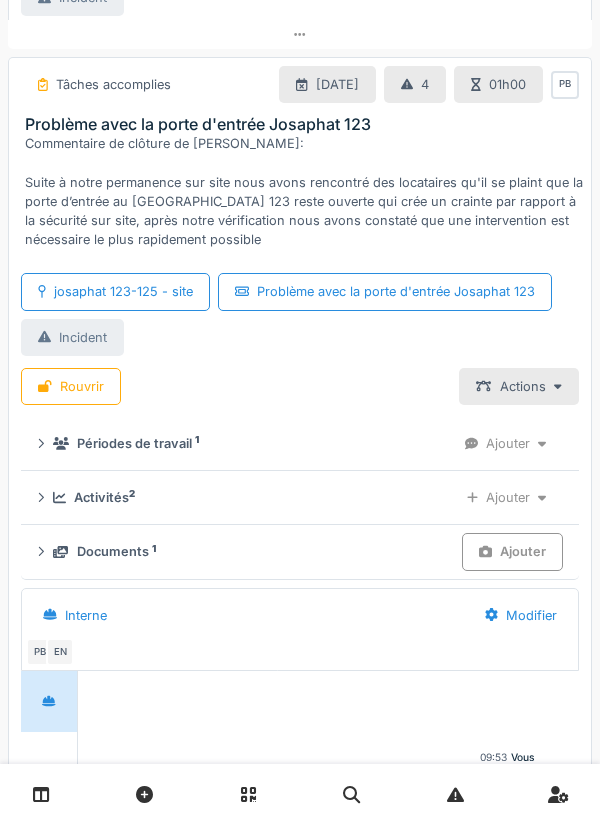 scroll, scrollTop: 450, scrollLeft: 0, axis: vertical 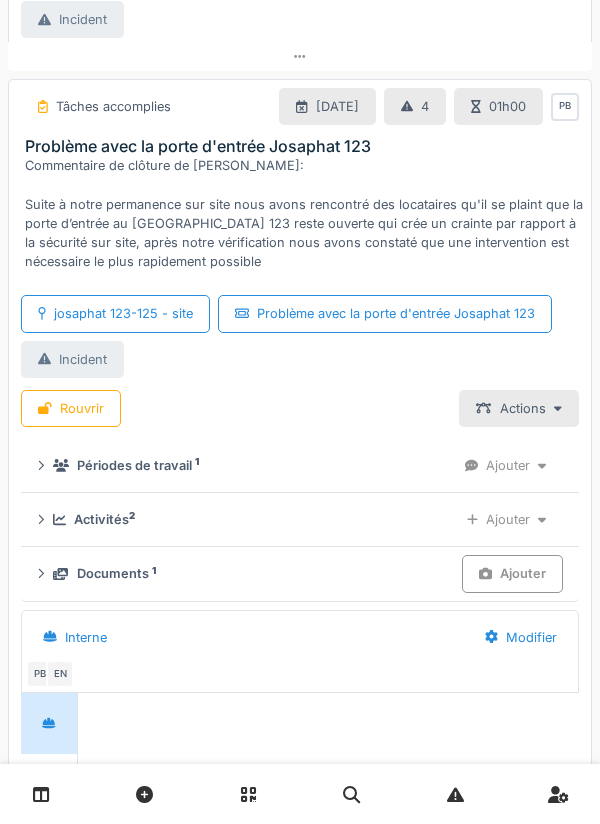click on "Commentaire de clôture de Eljon Kola:
Suite à notre permanence sur site nous avons rencontré des locataires qu'il se plaint que la porte d’entrée au Josaphat 123 reste ouverte qui crée un crainte par rapport à la sécurité sur site, après notre vérification nous avons constaté que une intervention est nécessaire le plus rapidement possible" at bounding box center (304, 213) 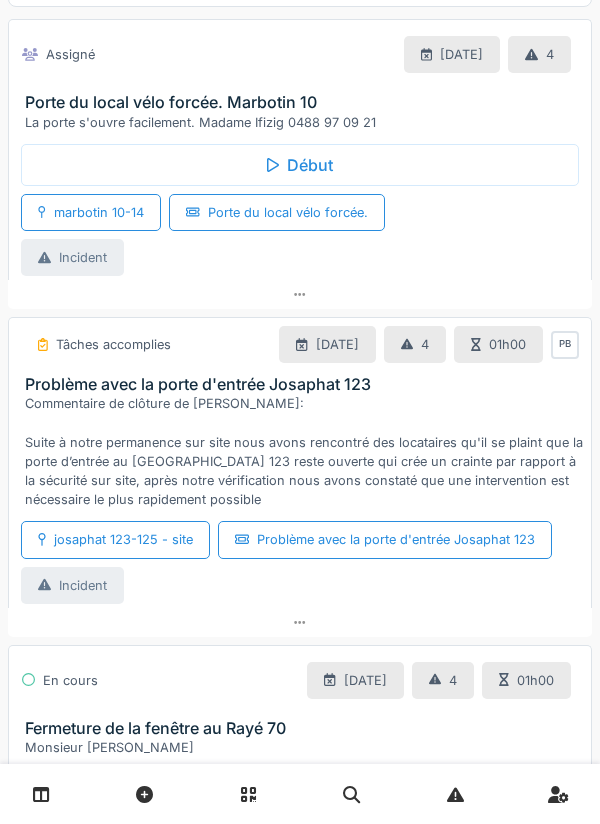 scroll, scrollTop: 209, scrollLeft: 0, axis: vertical 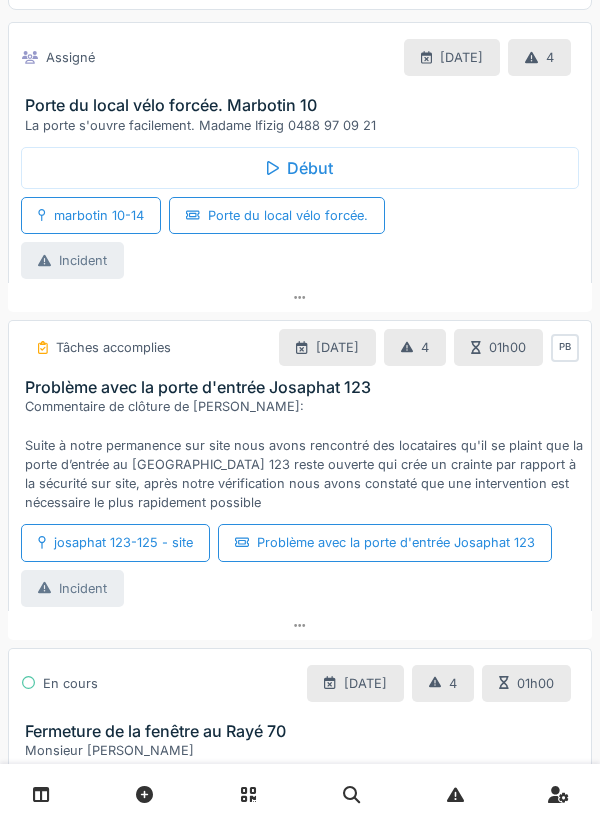 click on "Porte du local vélo forcée. Marbotin 10" at bounding box center (304, 105) 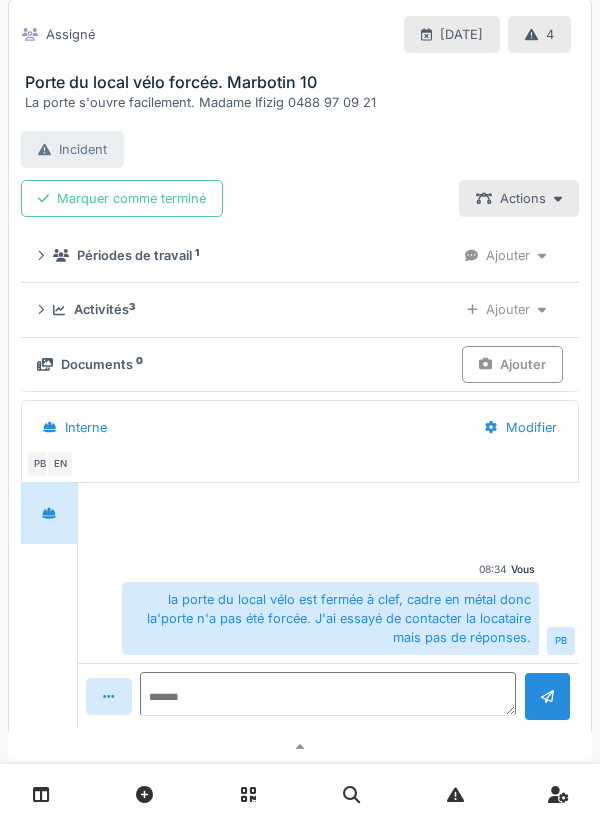 scroll, scrollTop: 346, scrollLeft: 0, axis: vertical 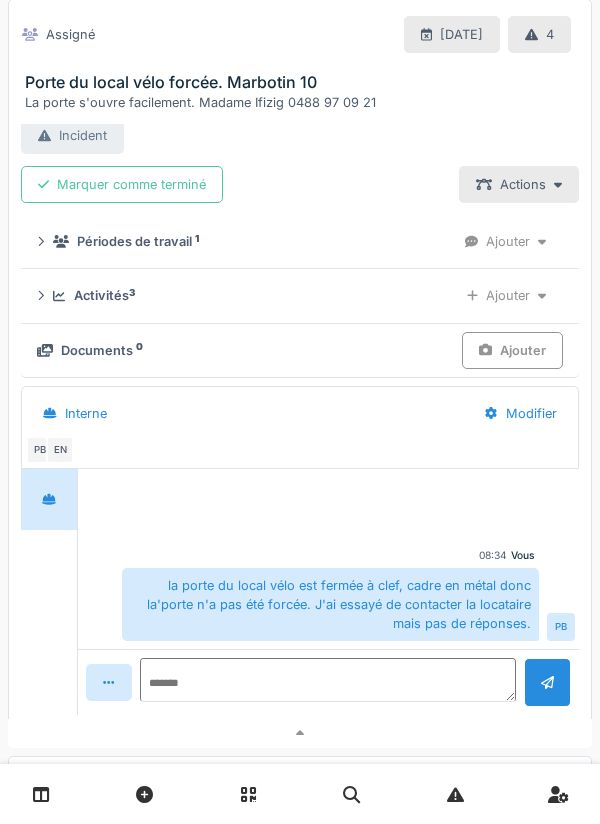 click on "Activités 3" at bounding box center (247, 295) 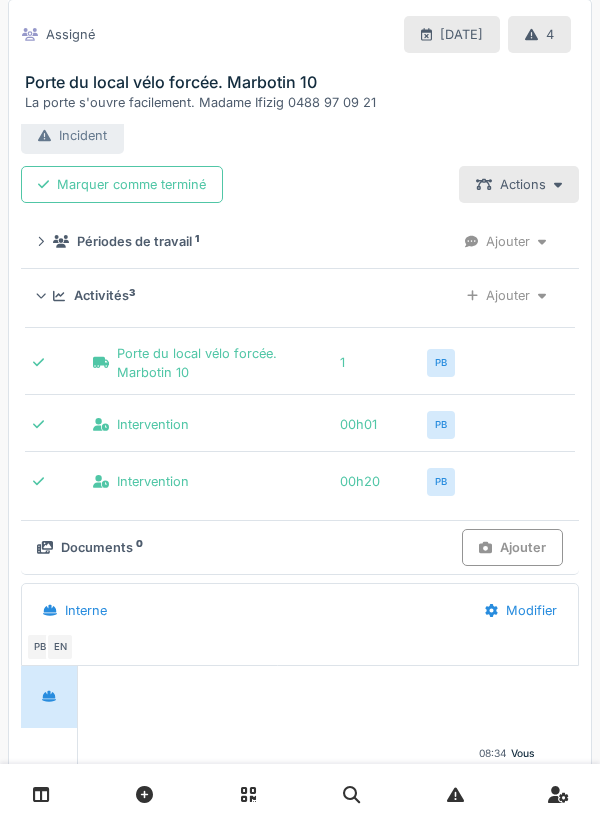 click on "Activités 3 Ajouter" at bounding box center [300, 295] 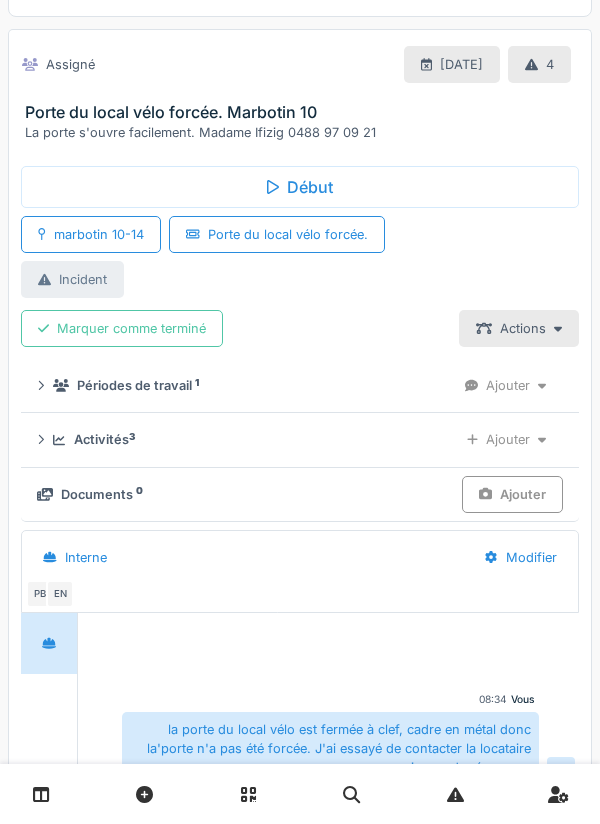 scroll, scrollTop: 197, scrollLeft: 0, axis: vertical 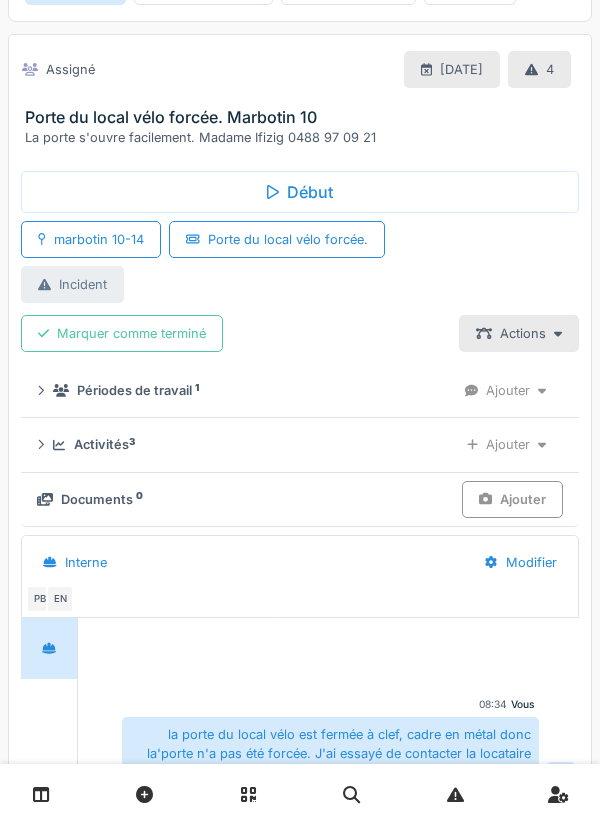 click on "Marquer comme terminé" at bounding box center [122, 333] 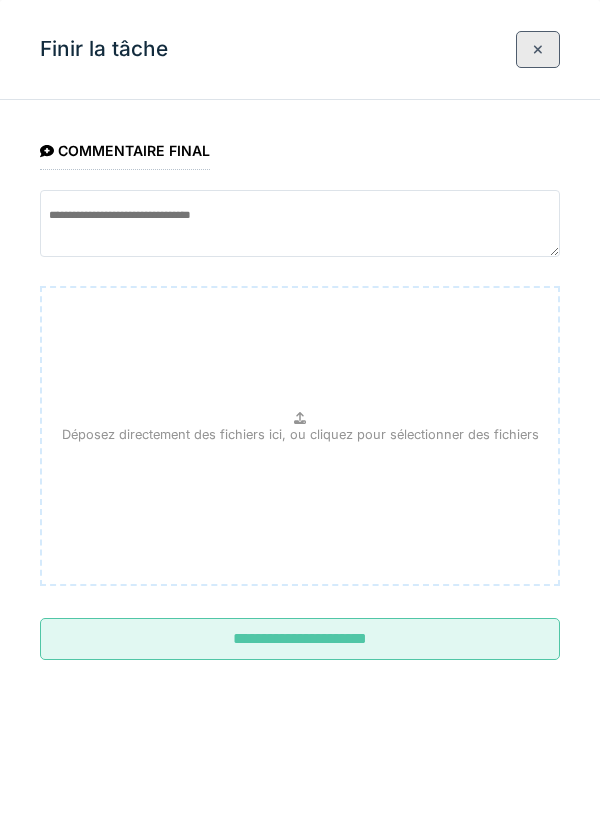 click on "**********" at bounding box center (300, 639) 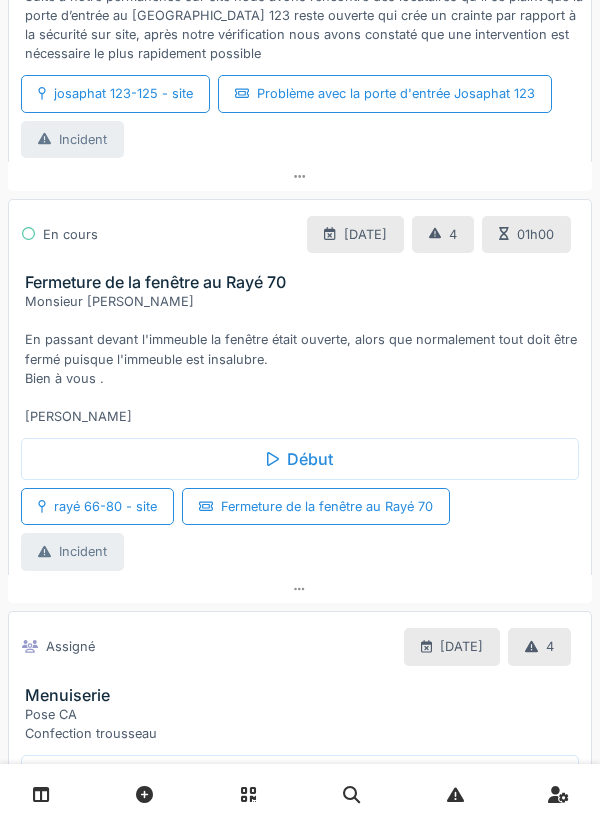 scroll, scrollTop: 593, scrollLeft: 0, axis: vertical 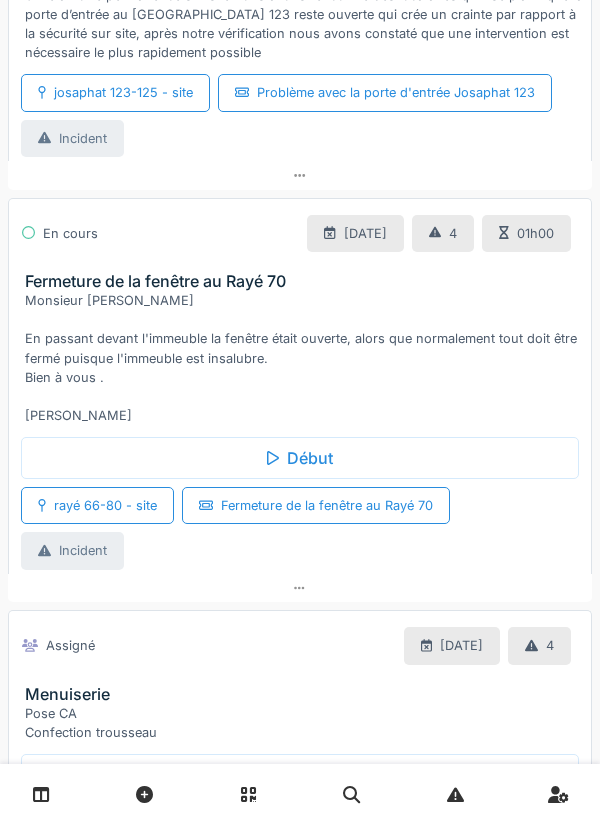 click on "Monsieur madame
En passant devant l'immeuble la fenêtre était ouverte, alors que normalement tout doit être fermé puisque l'immeuble est insalubre.
Bien à vous .
Theys Patricia" at bounding box center [304, 358] 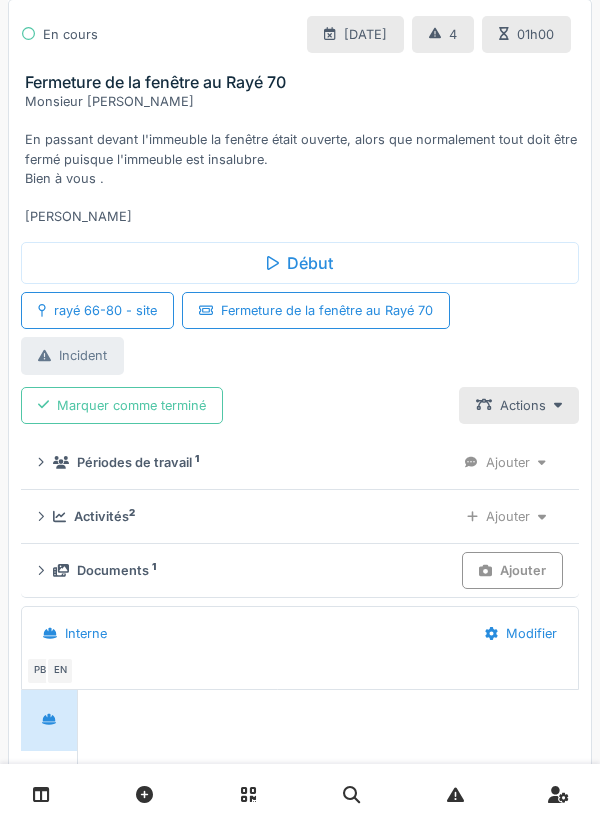 scroll, scrollTop: 799, scrollLeft: 0, axis: vertical 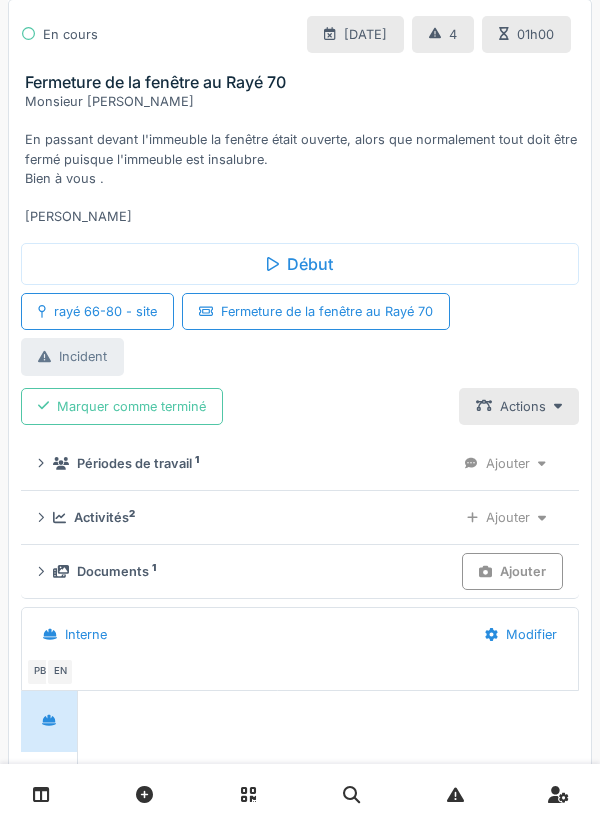 click on "Marquer comme terminé" at bounding box center [122, 406] 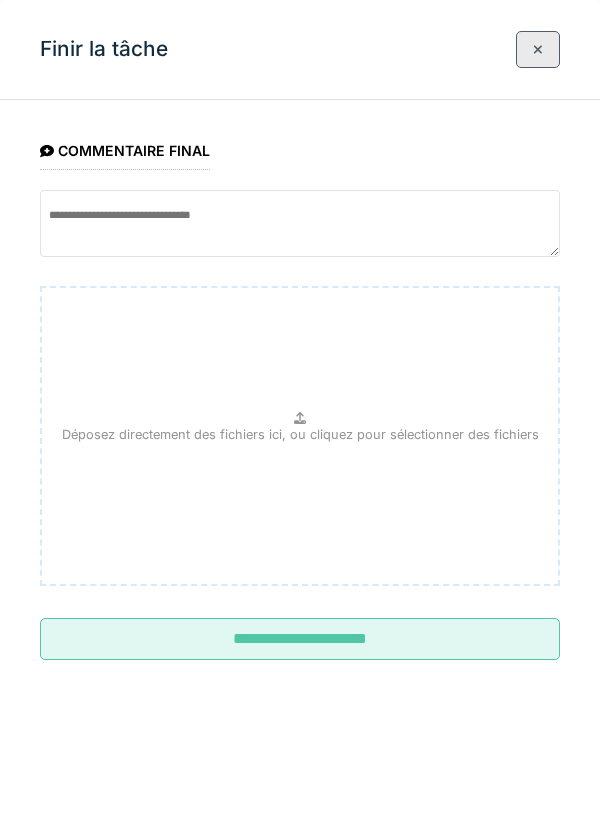 click on "**********" at bounding box center [300, 639] 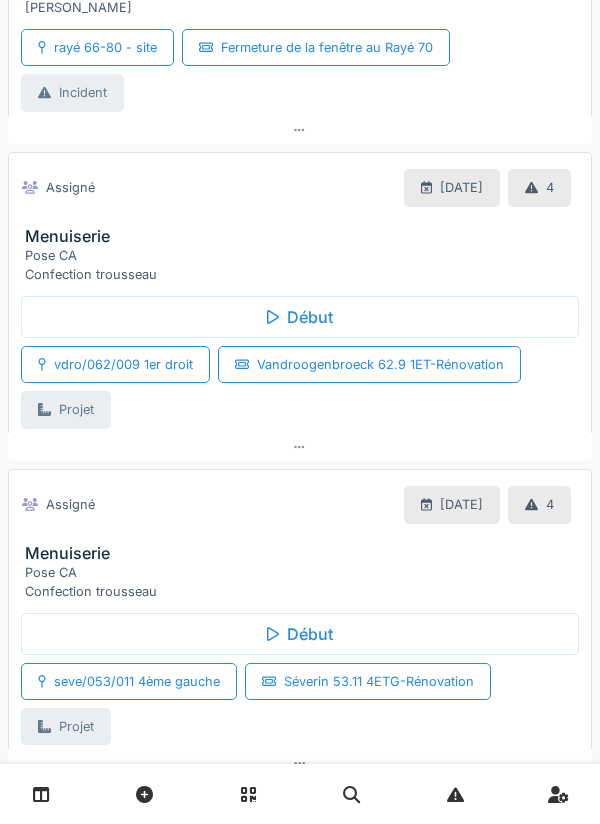 scroll, scrollTop: 846, scrollLeft: 0, axis: vertical 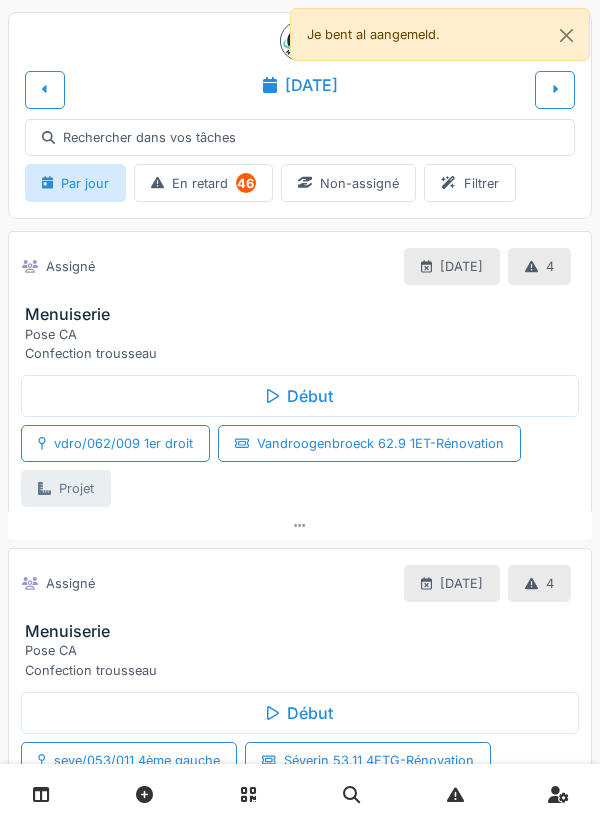 click at bounding box center (45, 89) 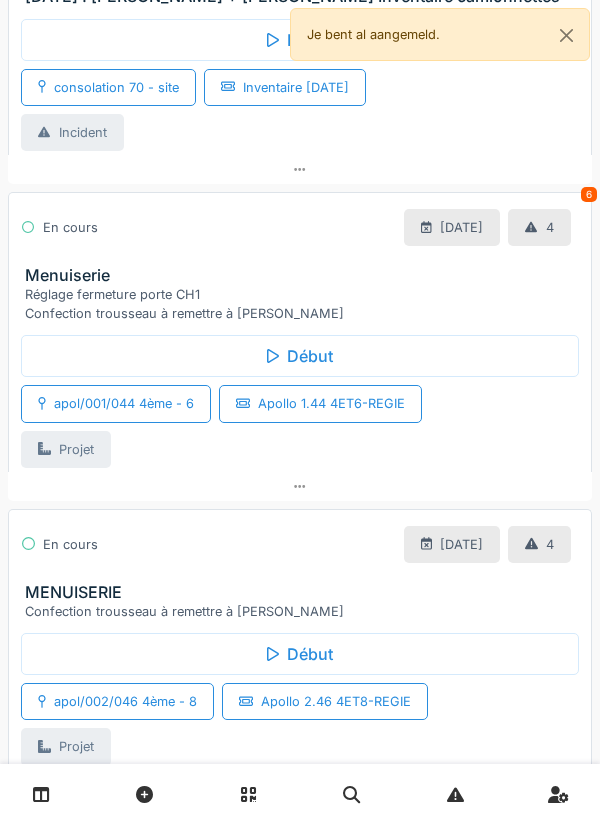 scroll, scrollTop: 321, scrollLeft: 0, axis: vertical 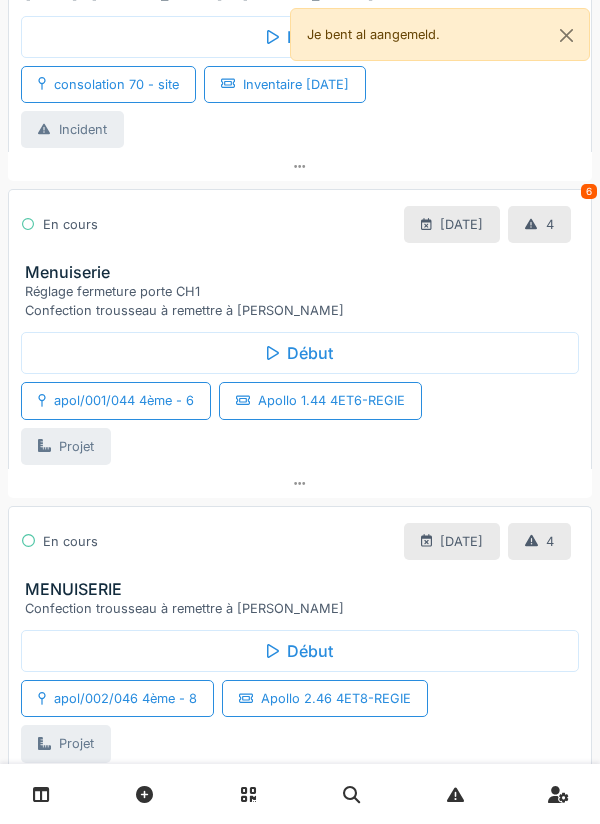 click on "Réglage fermeture porte CH1
Confection trousseau à remettre à [PERSON_NAME]" at bounding box center (304, 301) 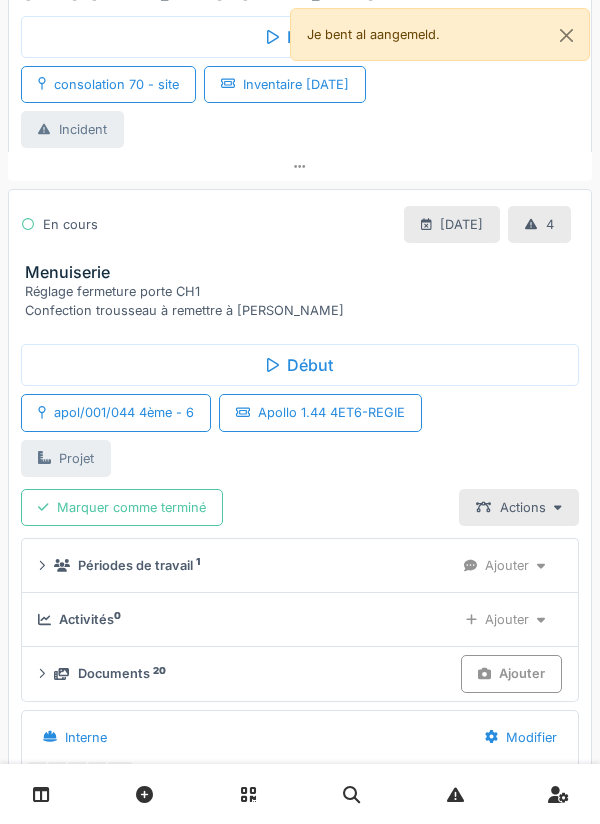 scroll, scrollTop: 431, scrollLeft: 0, axis: vertical 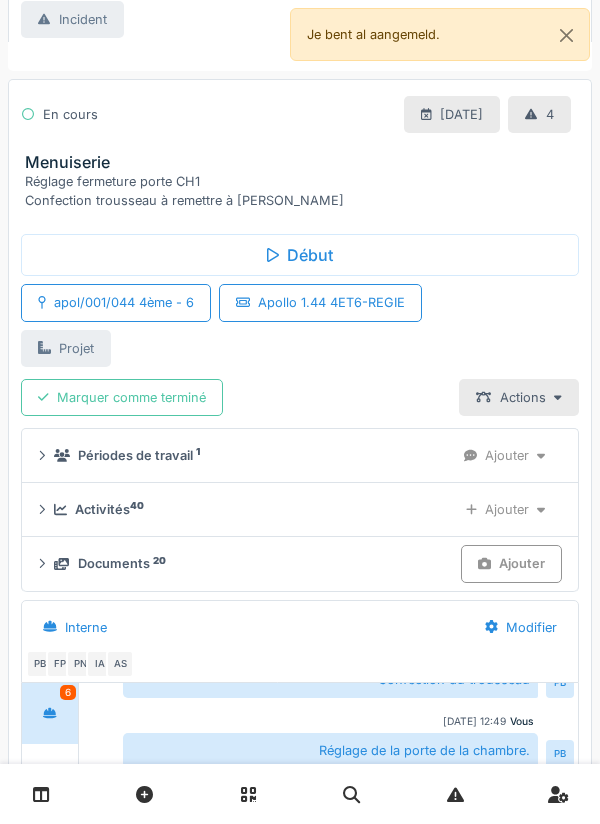 click on "Ajouter" at bounding box center [505, 509] 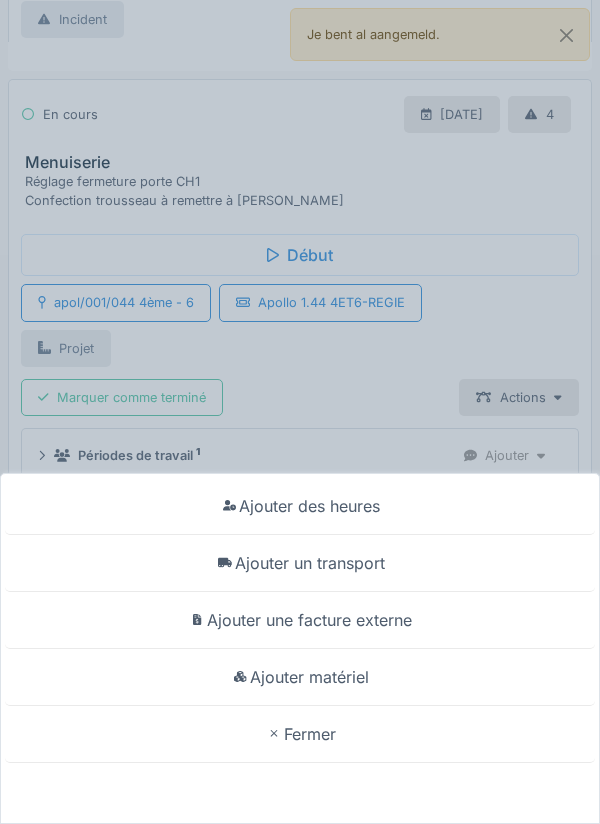 click on "Ajouter matériel" at bounding box center (300, 677) 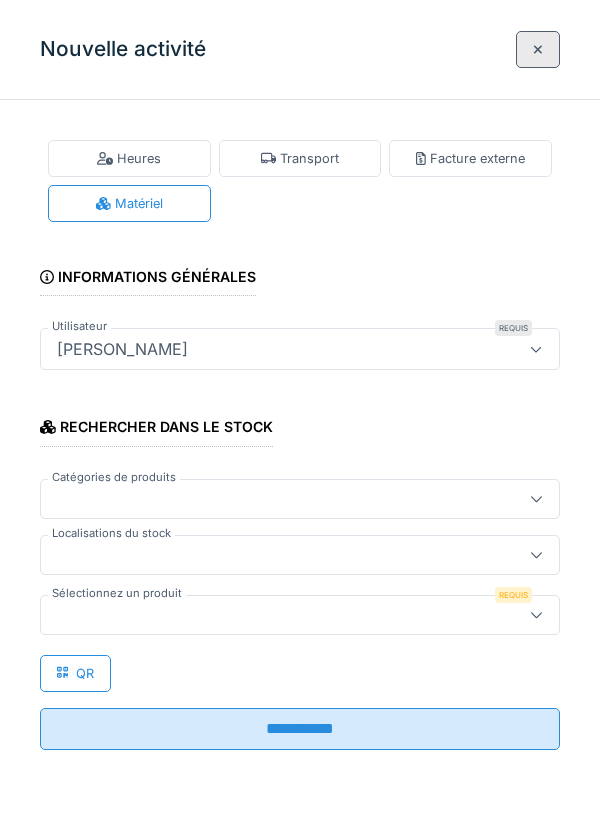 click at bounding box center (274, 555) 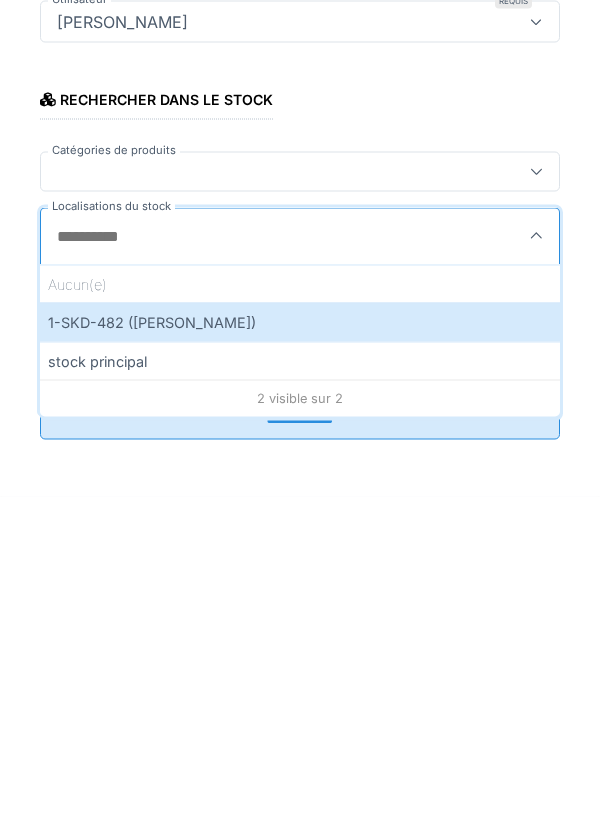 click on "1-SKD-482 ([PERSON_NAME])" at bounding box center [300, 649] 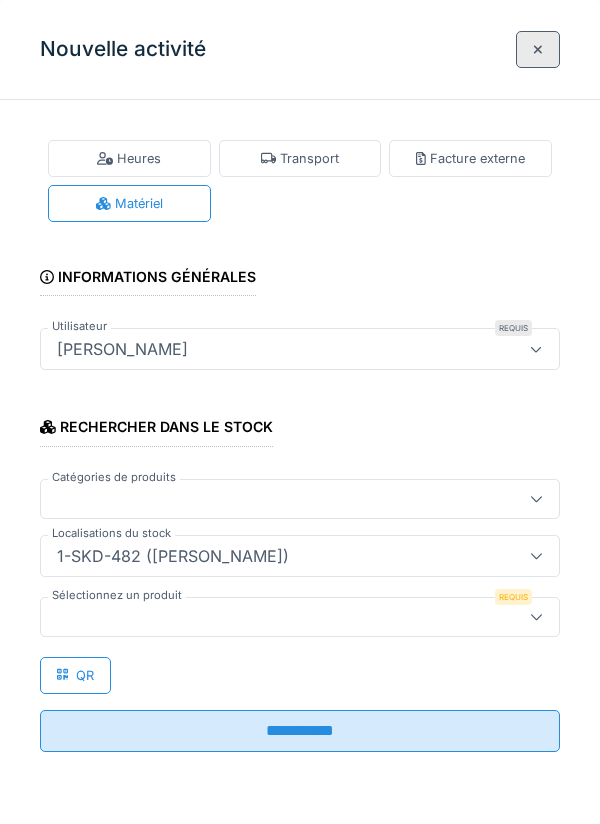 click at bounding box center (274, 617) 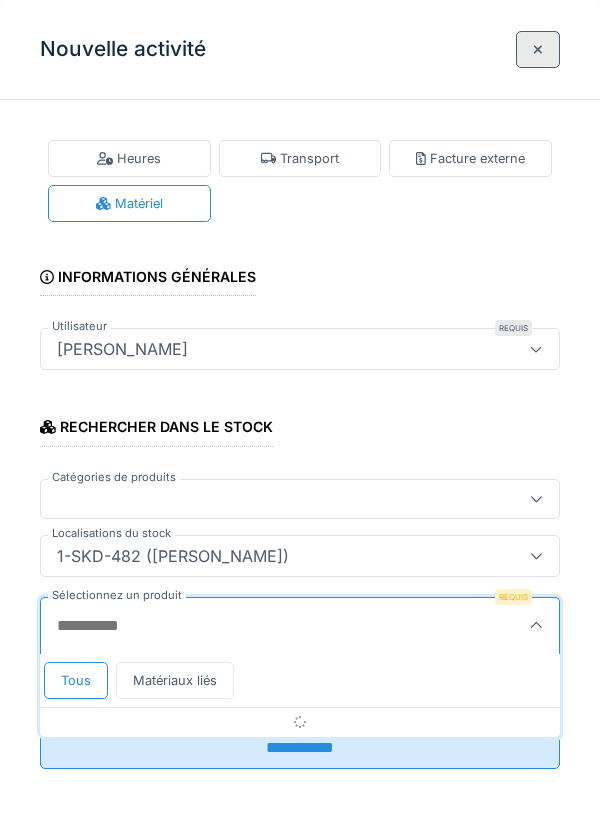 scroll, scrollTop: 1, scrollLeft: 0, axis: vertical 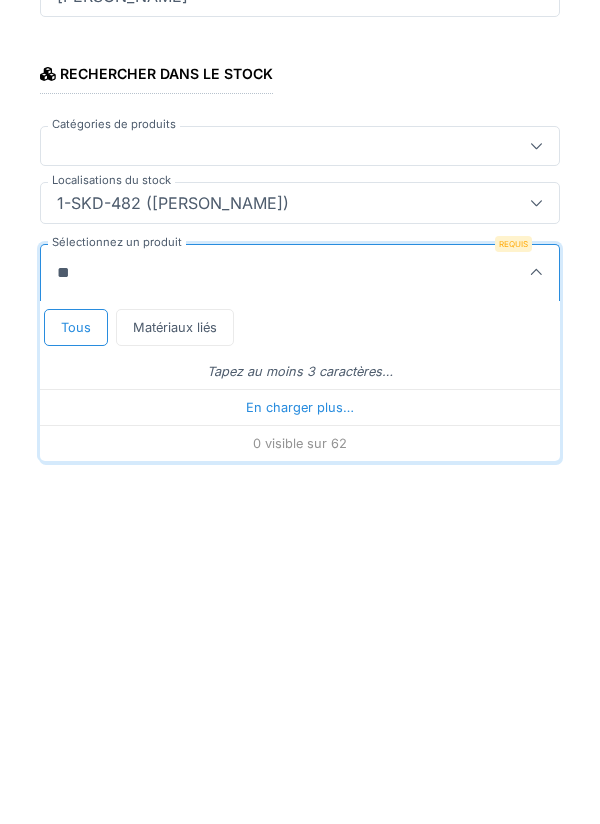 type on "***" 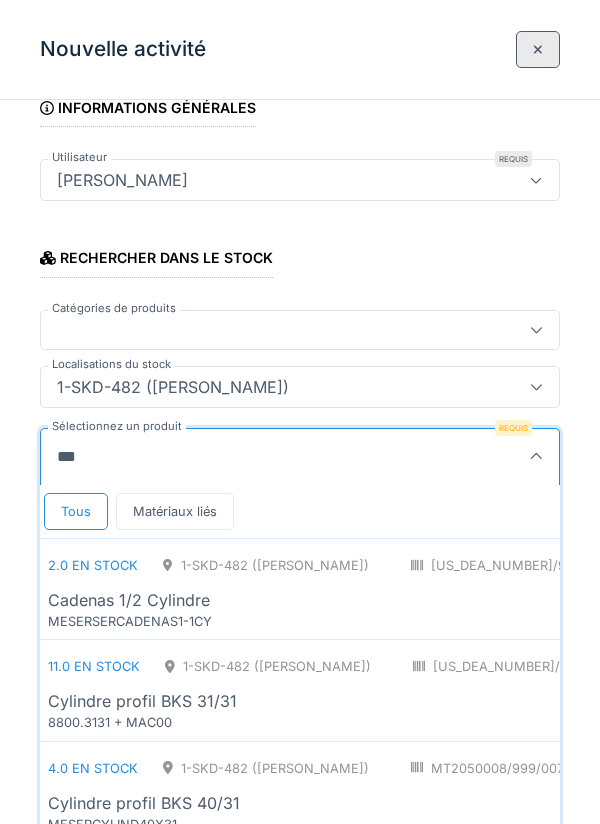 scroll, scrollTop: 197, scrollLeft: 0, axis: vertical 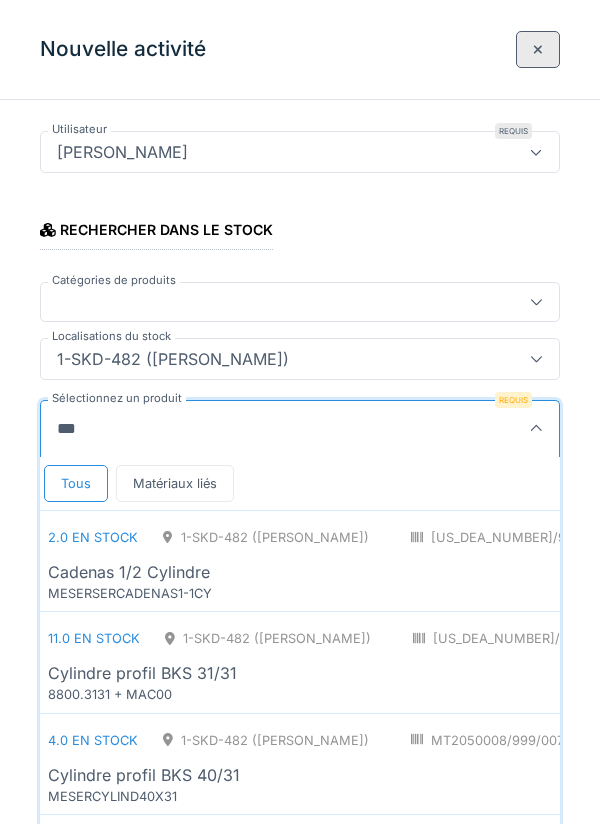click on "Cylindre profil BKS 31/31" at bounding box center (540, 673) 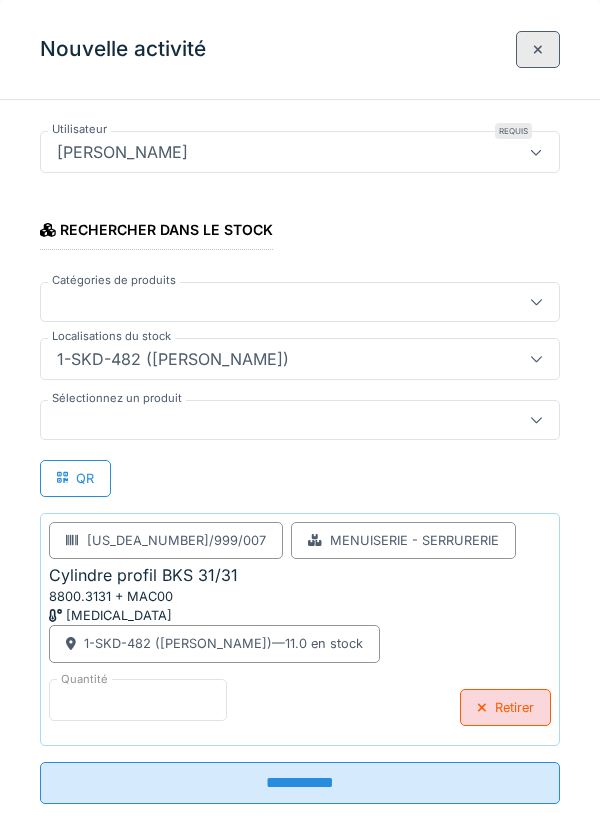 click on "*" at bounding box center [138, 700] 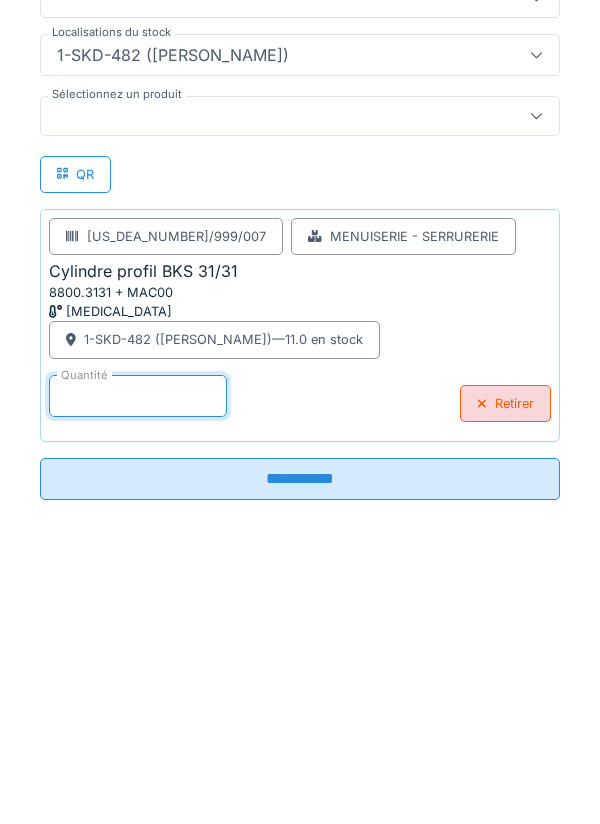 scroll, scrollTop: 232, scrollLeft: 0, axis: vertical 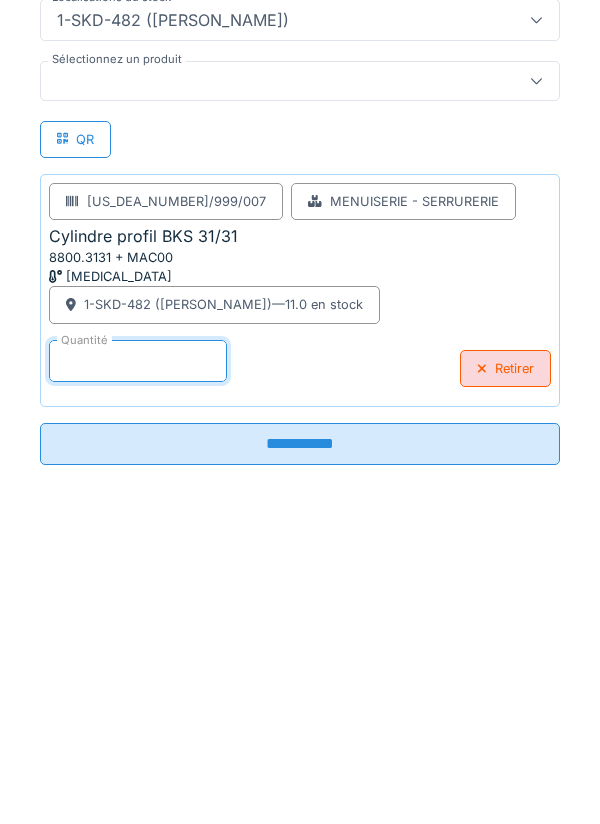 click on "**********" at bounding box center [300, 748] 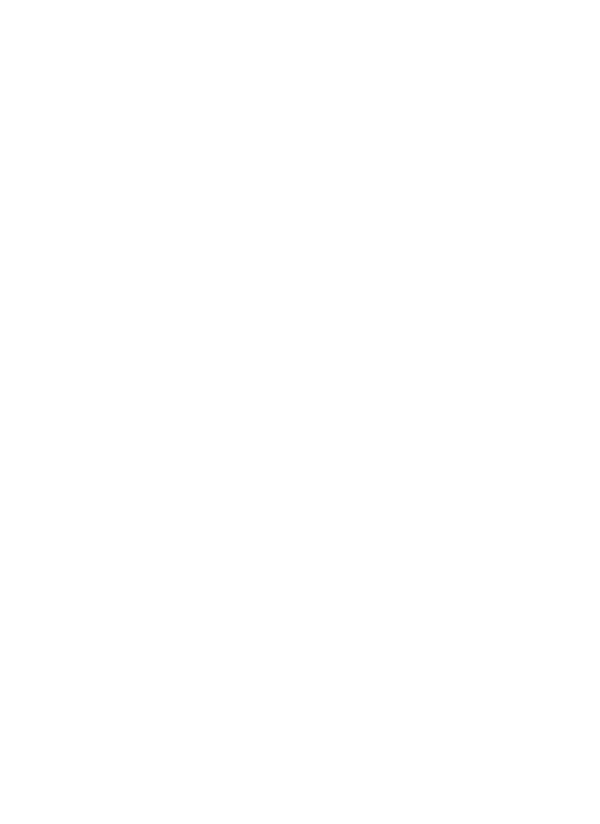 click at bounding box center (300, 412) 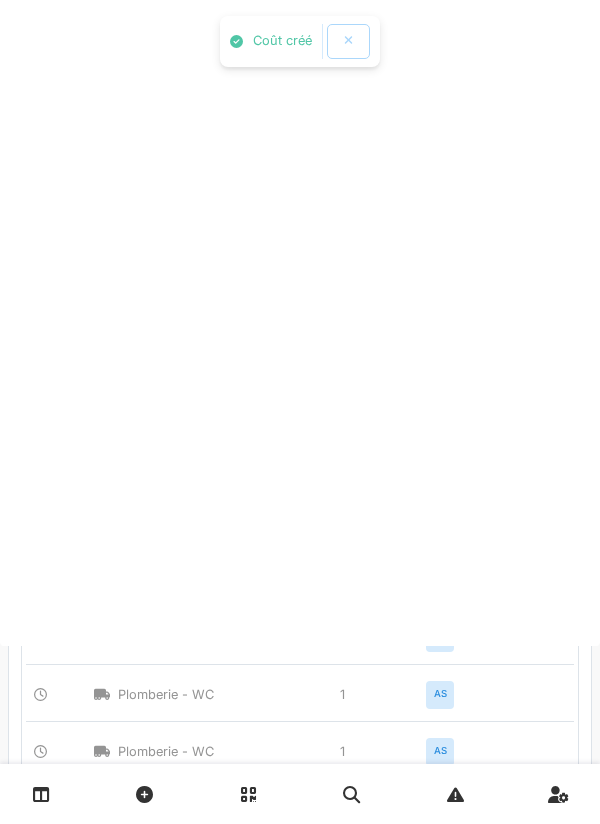 scroll, scrollTop: 0, scrollLeft: 0, axis: both 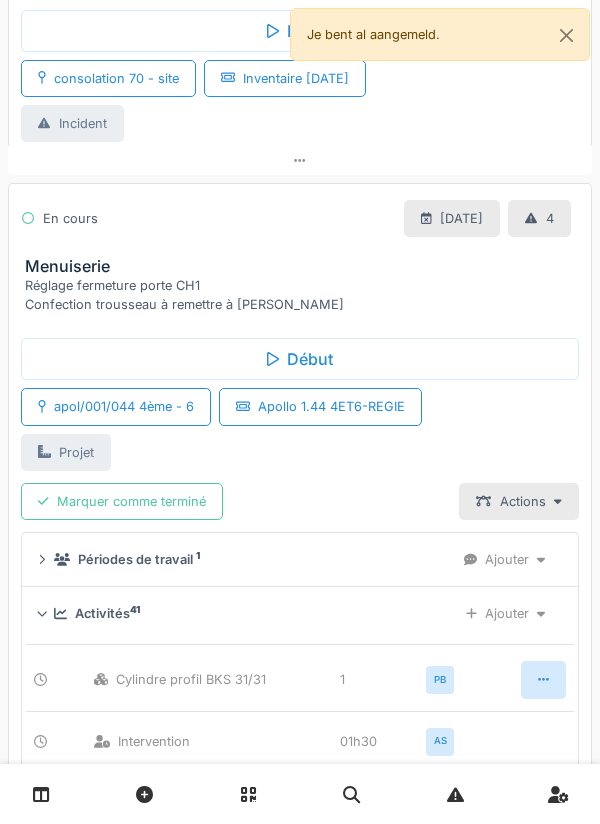 click on "Menuiserie" at bounding box center [304, 266] 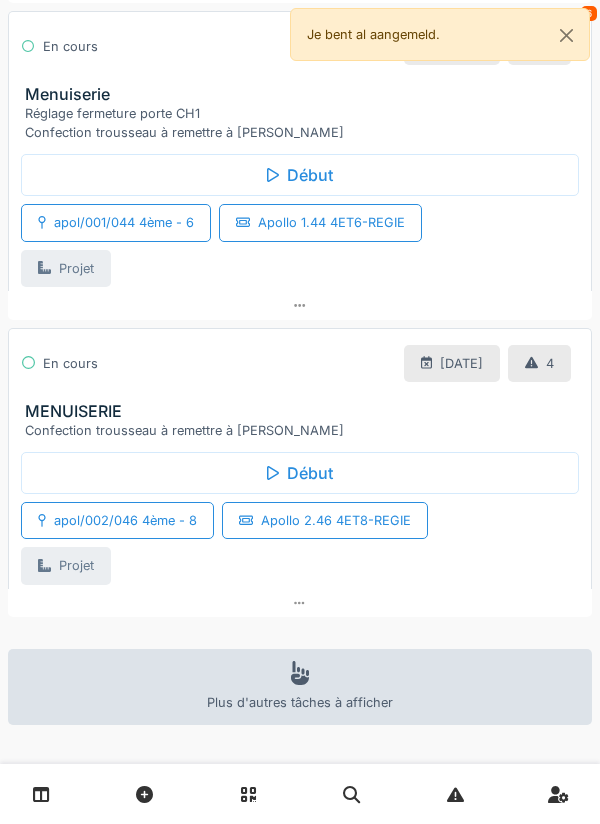 click on "MENUISERIE" at bounding box center [304, 411] 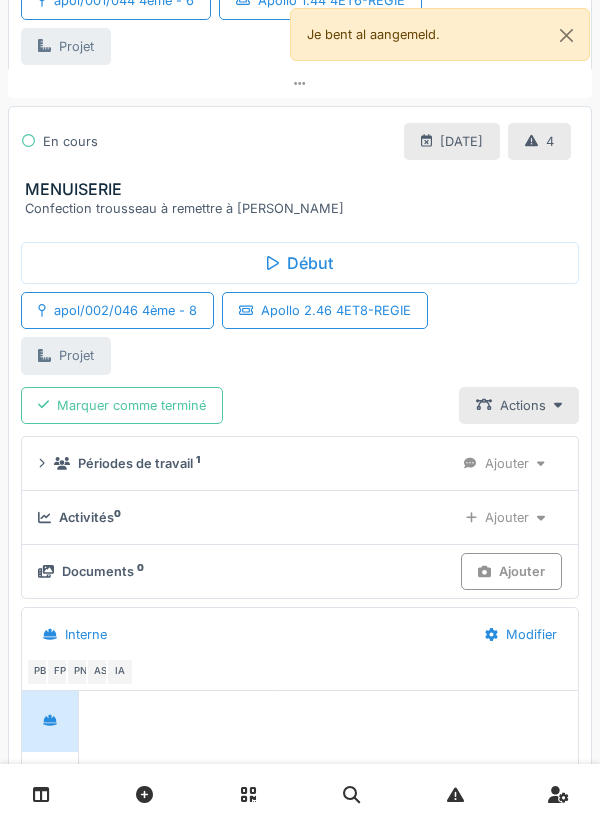 scroll, scrollTop: 747, scrollLeft: 0, axis: vertical 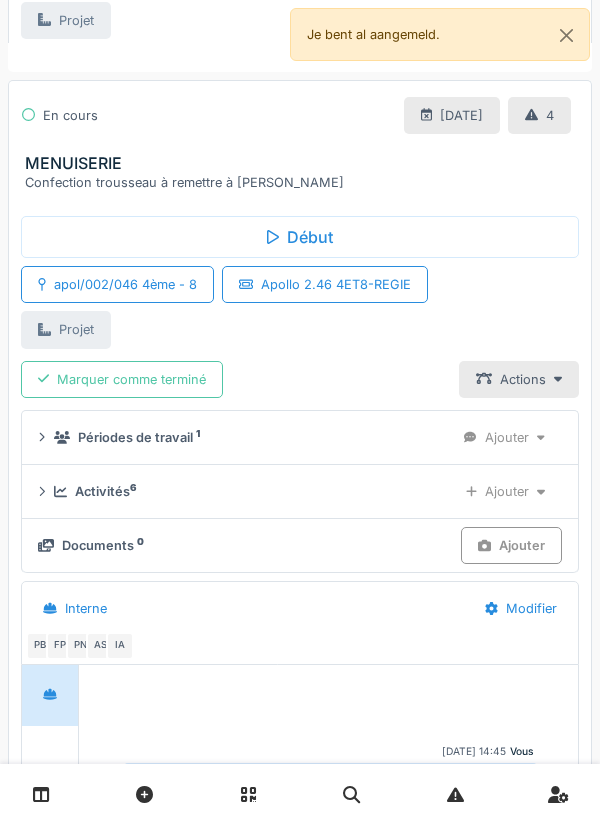 click on "Activités 6" at bounding box center [247, 491] 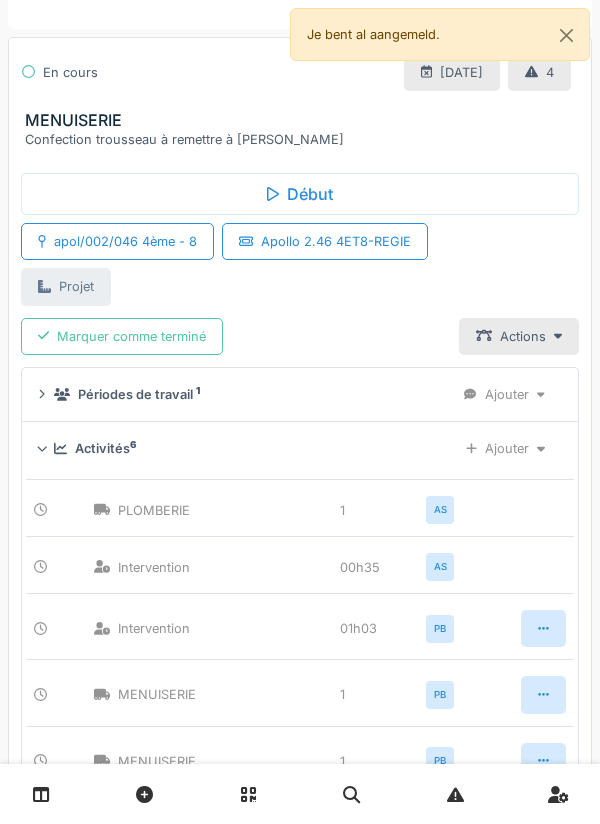 scroll, scrollTop: 841, scrollLeft: 0, axis: vertical 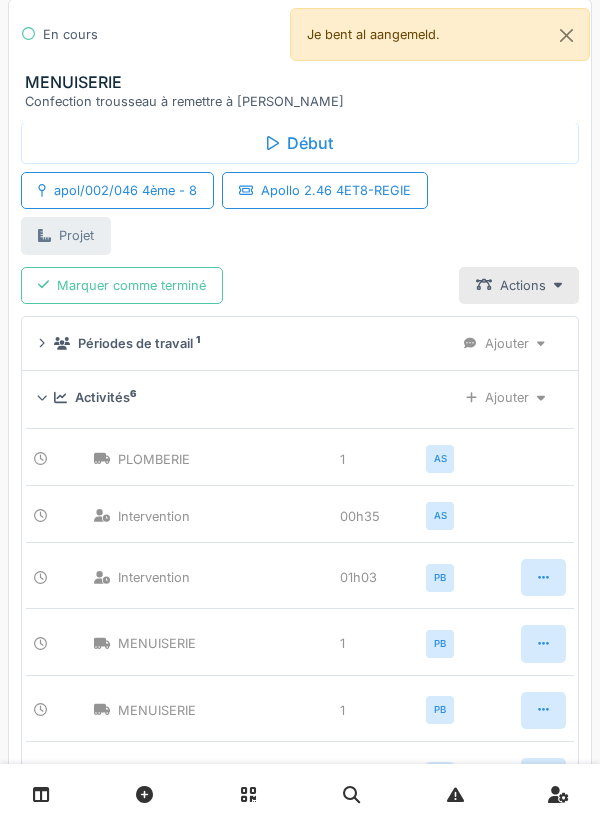 click on "Ajouter" at bounding box center [505, 397] 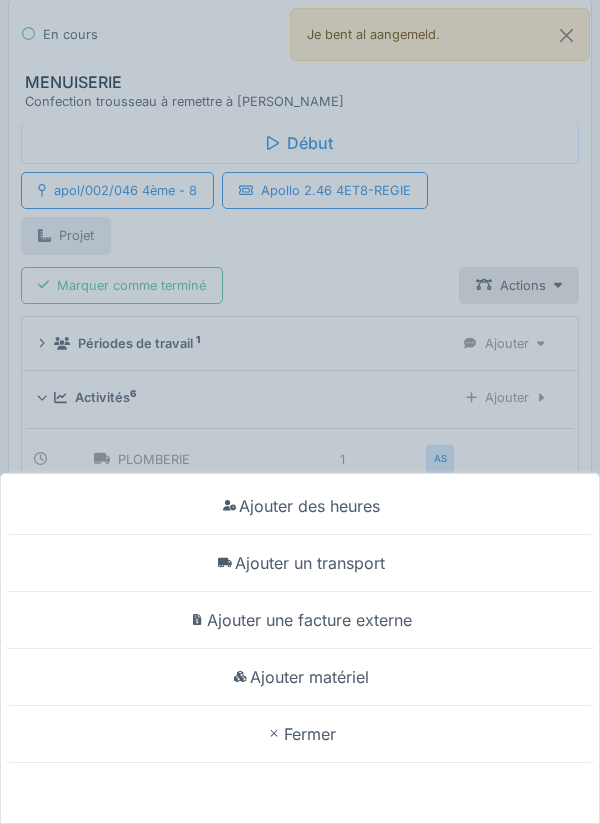 click on "Ajouter matériel" at bounding box center (300, 677) 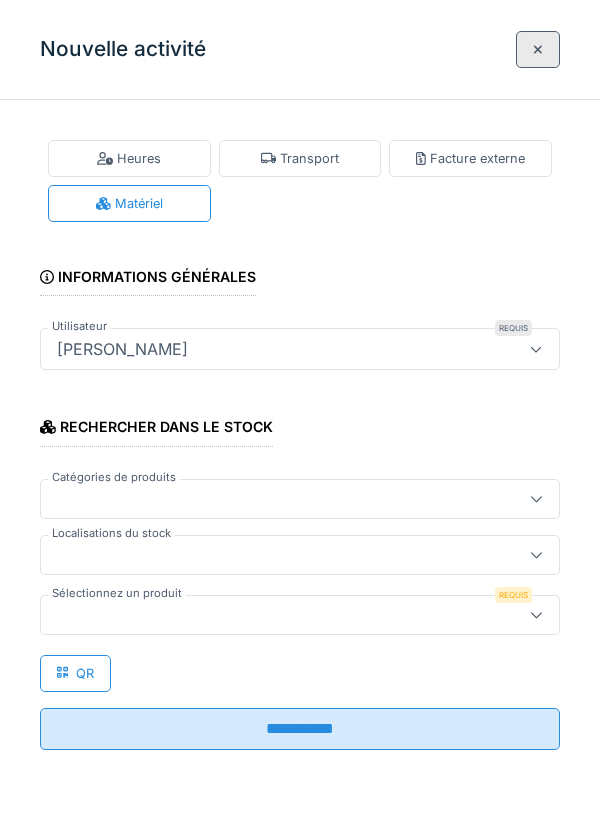 click at bounding box center (274, 555) 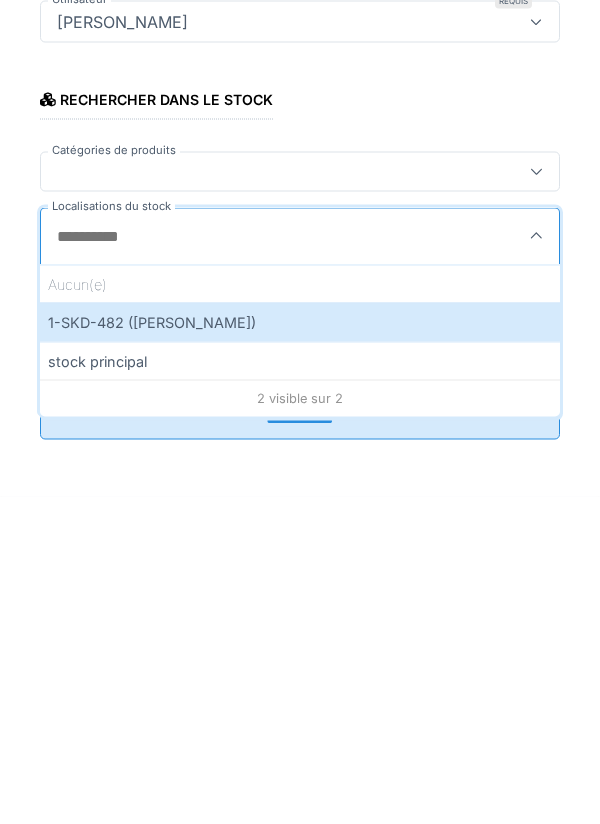click on "1-SKD-482 ([PERSON_NAME])" at bounding box center [300, 649] 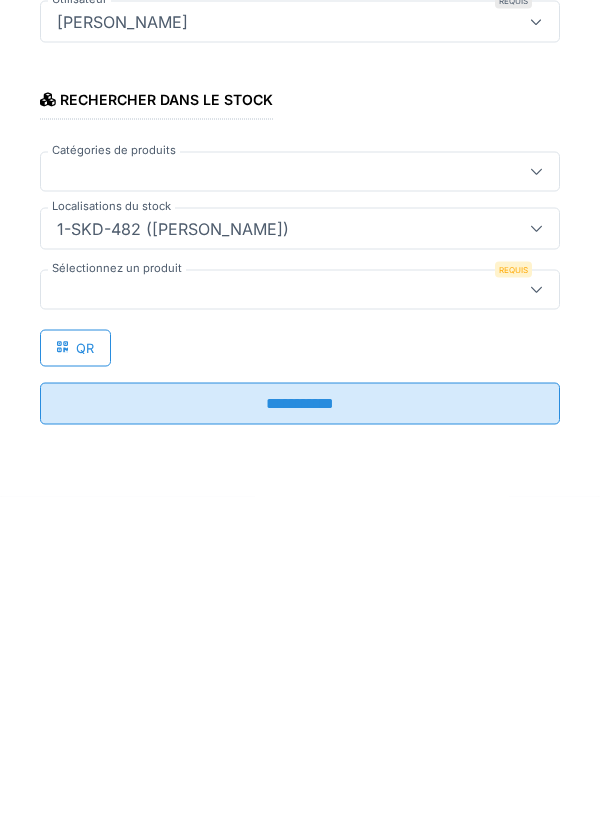 type on "***" 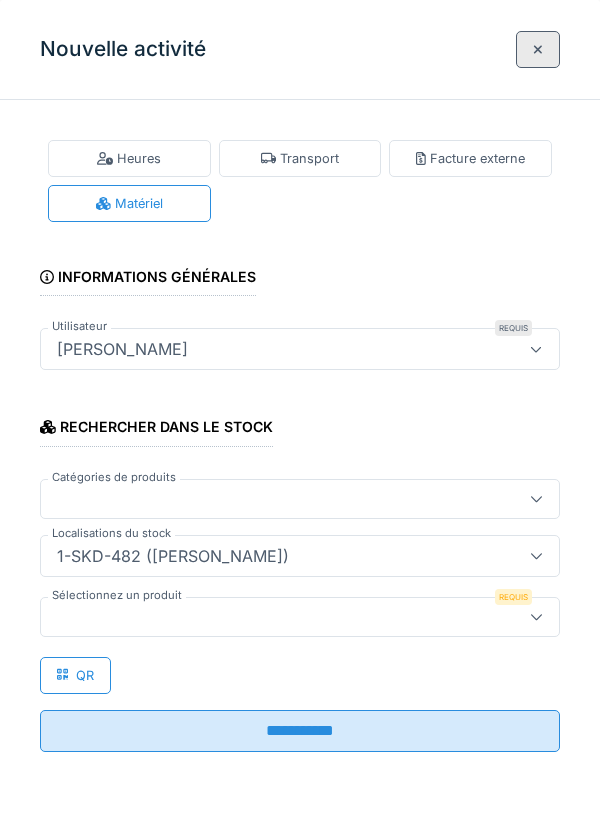 click at bounding box center [274, 617] 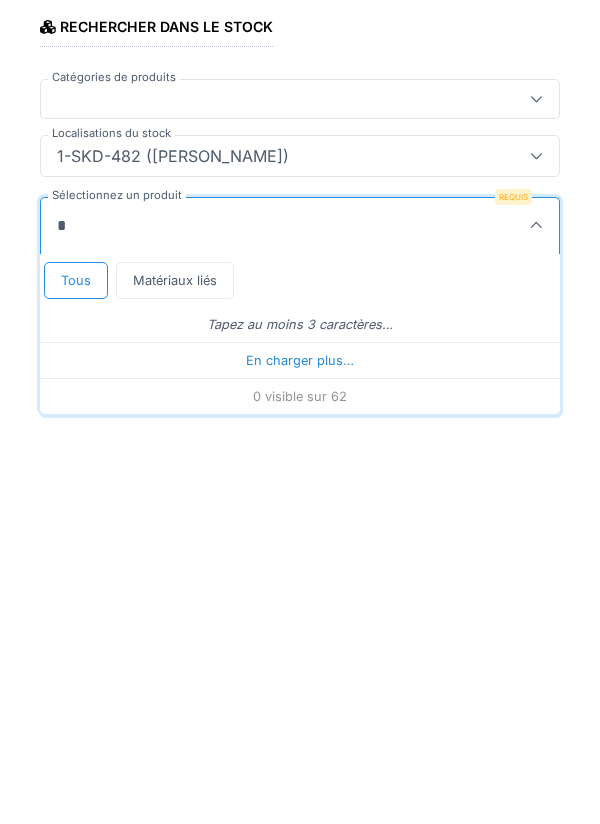 scroll, scrollTop: 1, scrollLeft: 0, axis: vertical 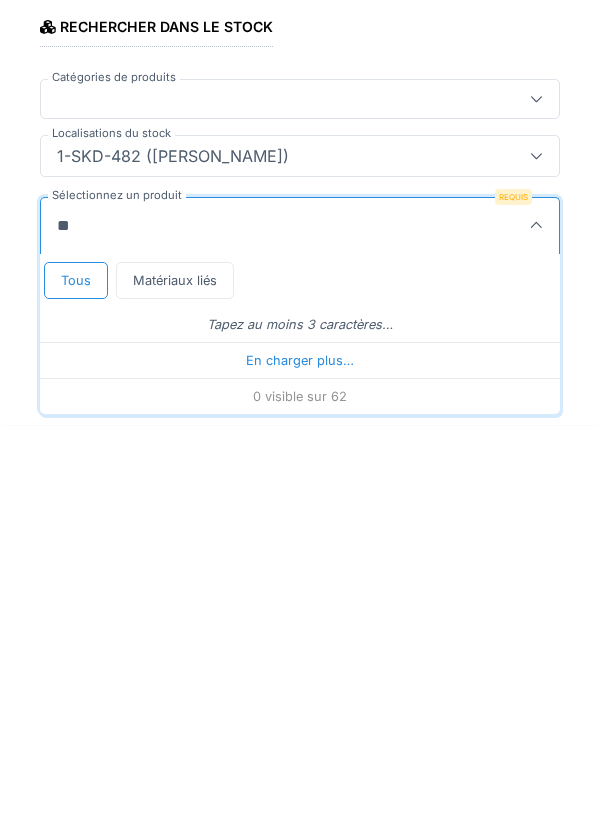 type on "***" 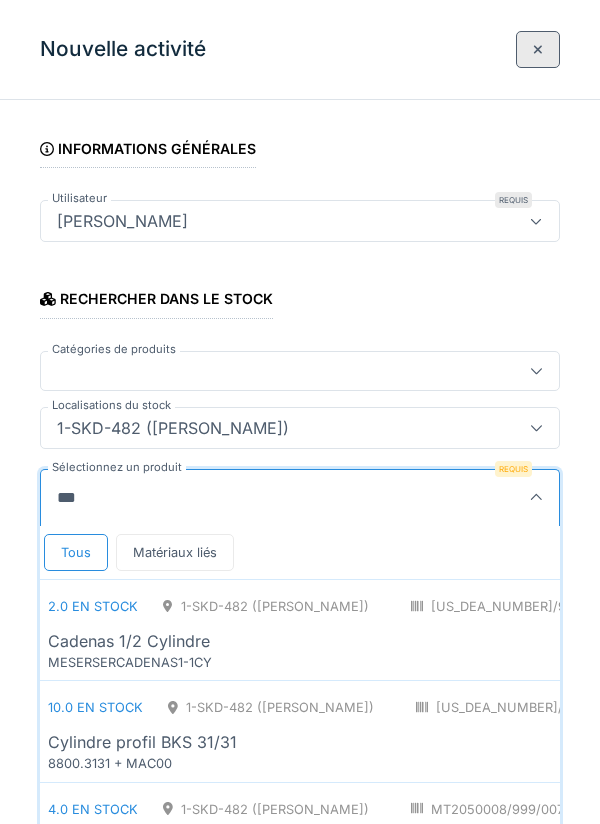 scroll, scrollTop: 197, scrollLeft: 0, axis: vertical 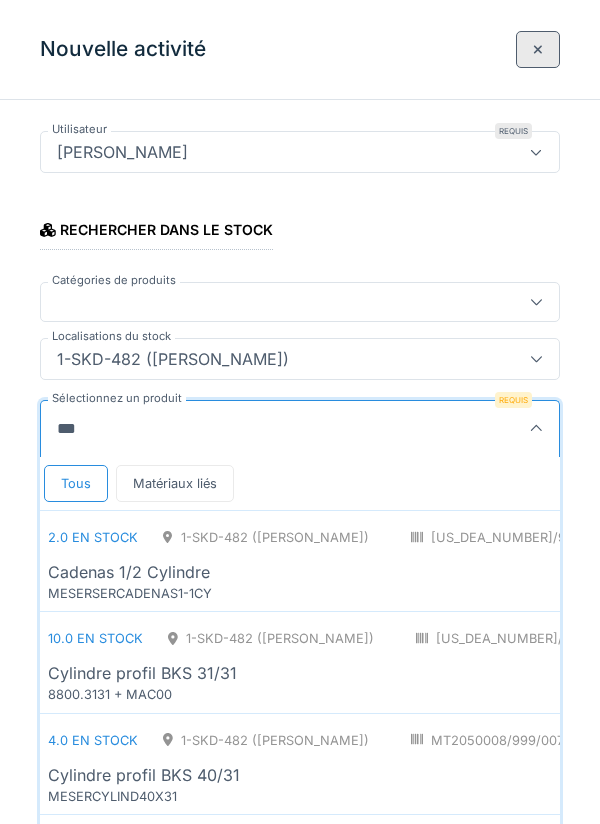 click on "Cylindre profil BKS 31/31" at bounding box center [541, 673] 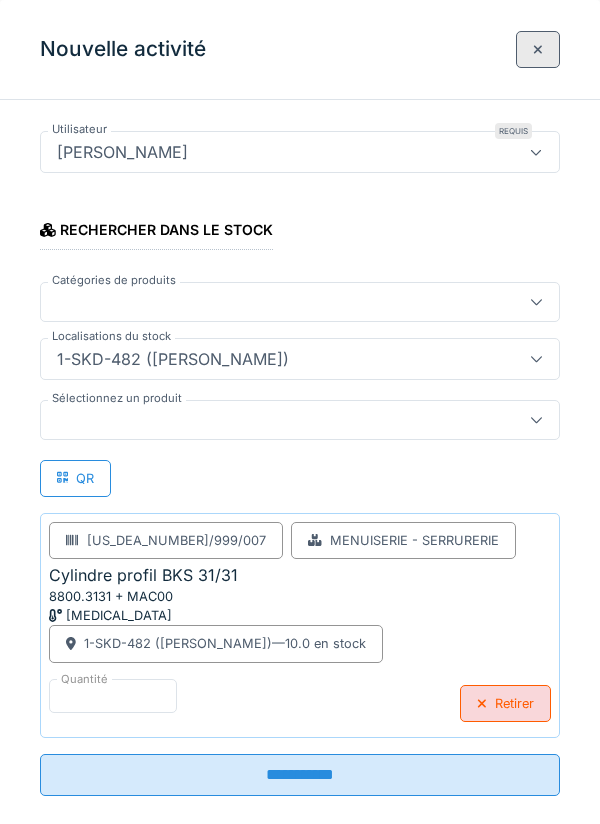 click on "**********" at bounding box center [300, 775] 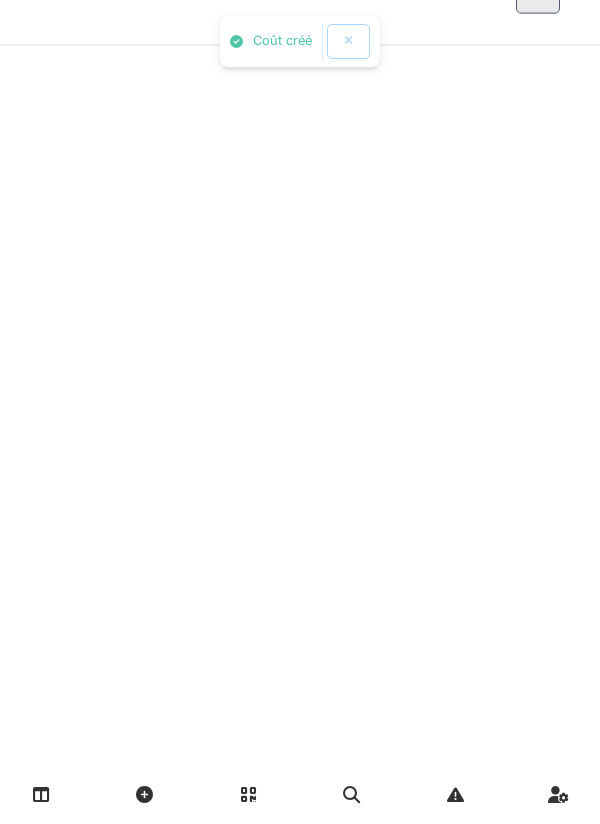 scroll, scrollTop: 0, scrollLeft: 0, axis: both 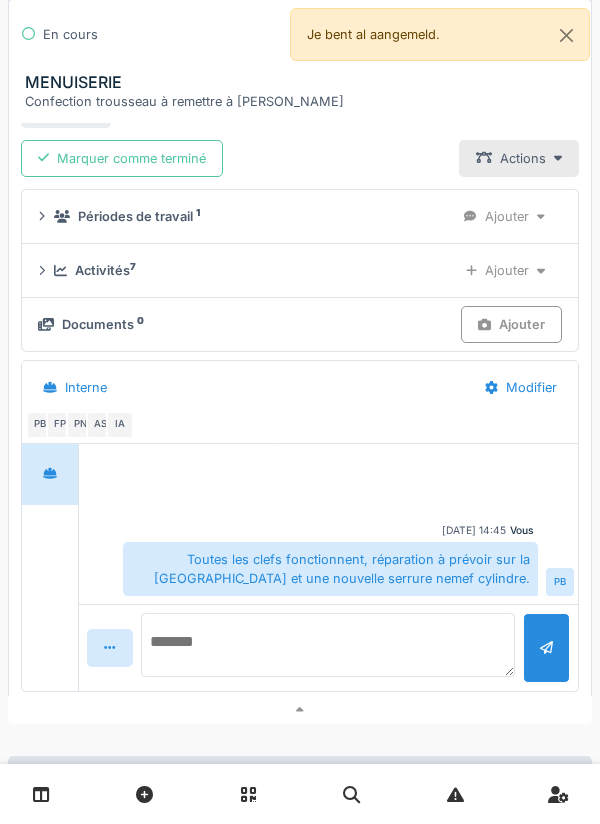 click at bounding box center [328, 645] 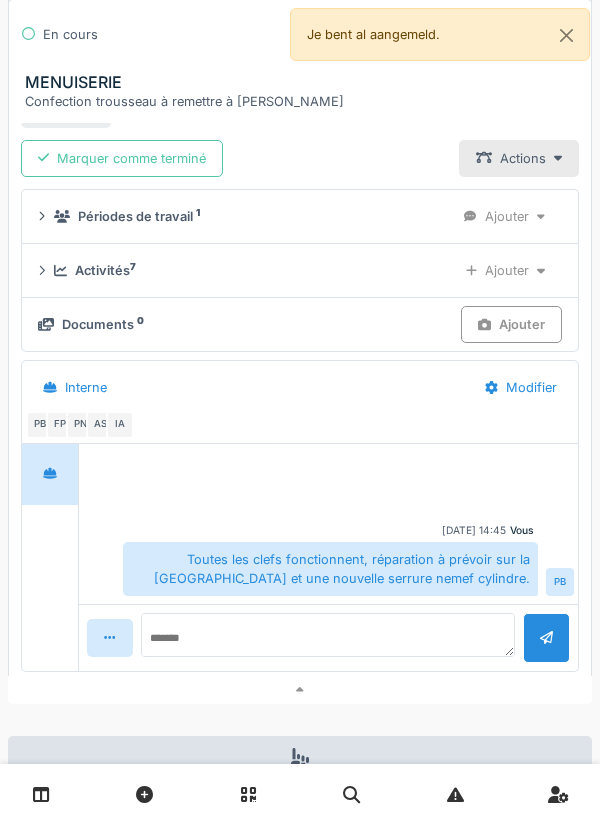 click on "Ajouter" at bounding box center (505, 270) 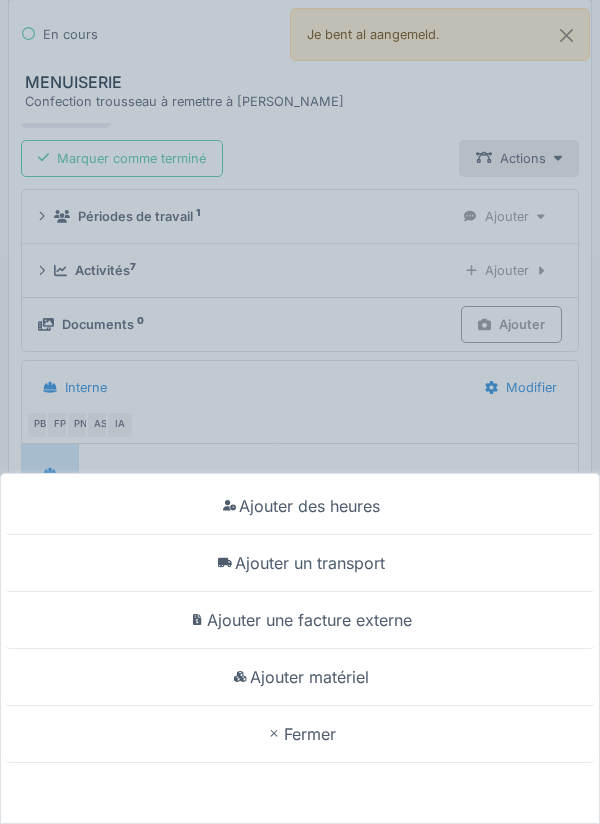 click on "Ajouter matériel" at bounding box center [300, 677] 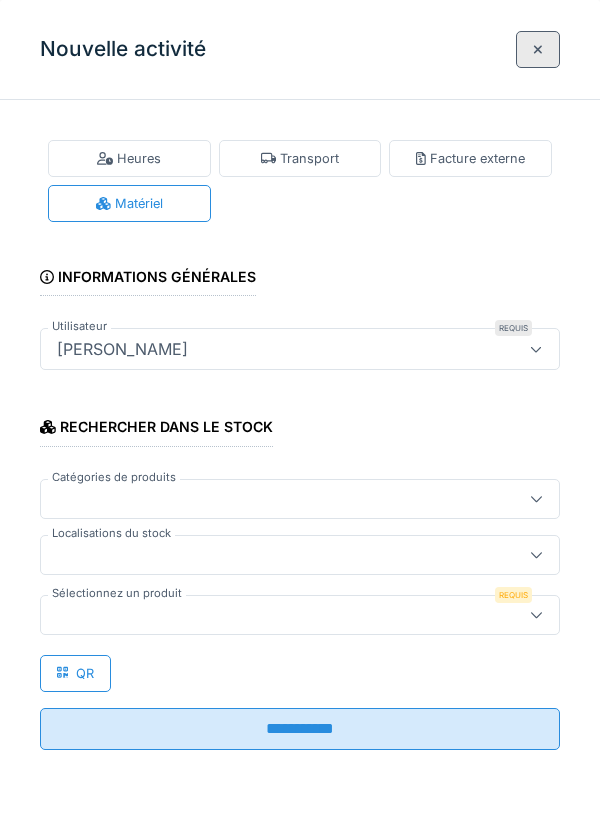 click at bounding box center (274, 555) 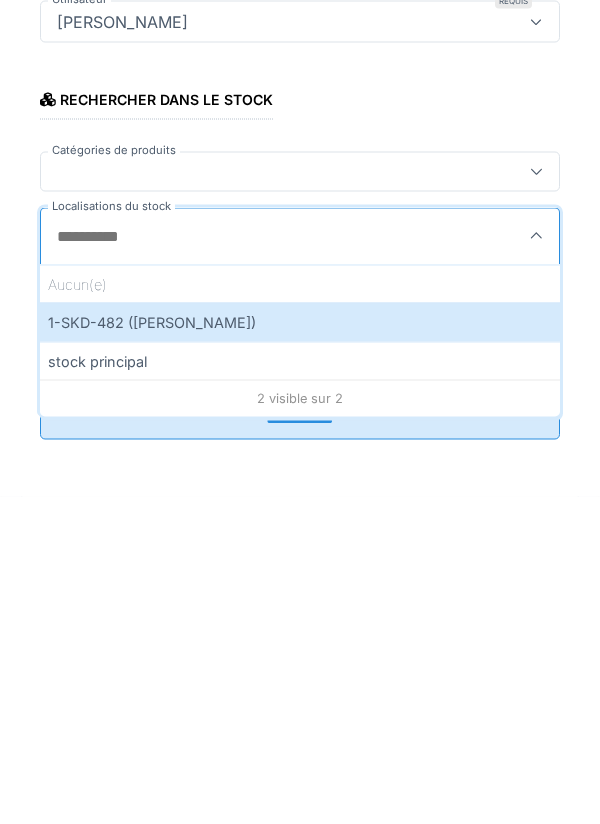 click on "1-SKD-482 ([PERSON_NAME])" at bounding box center [300, 649] 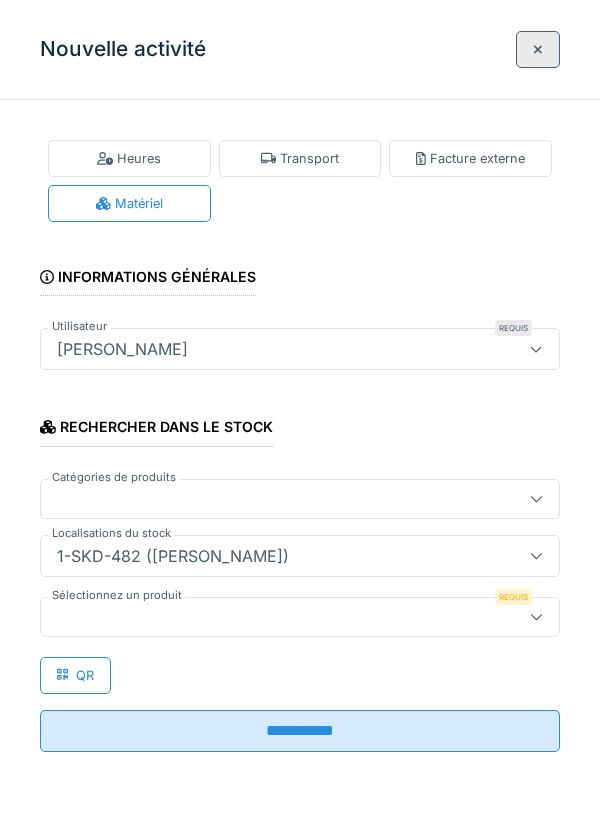 click at bounding box center [274, 617] 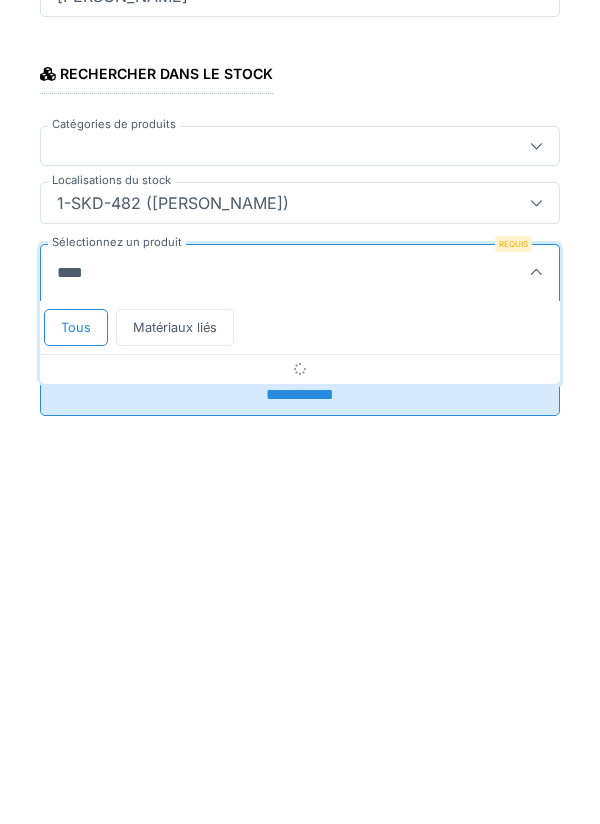 type on "*****" 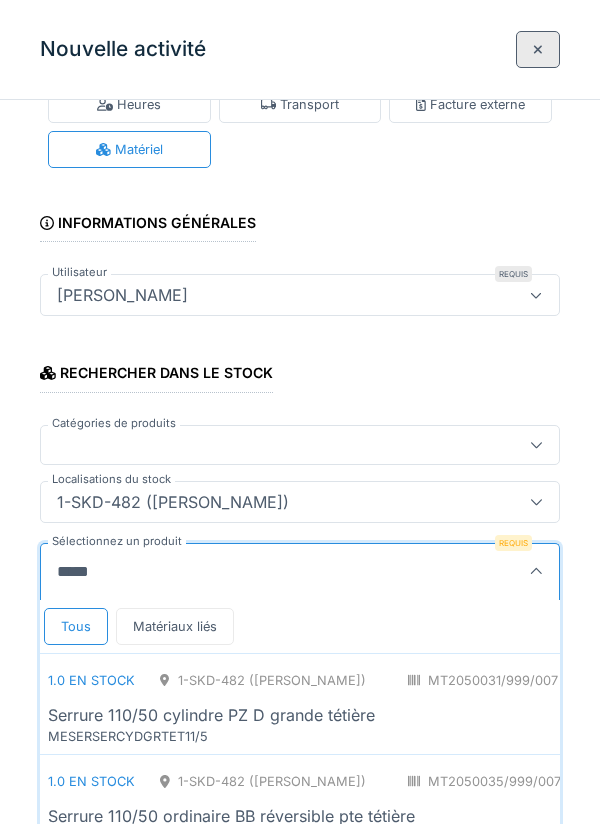 scroll, scrollTop: 197, scrollLeft: 0, axis: vertical 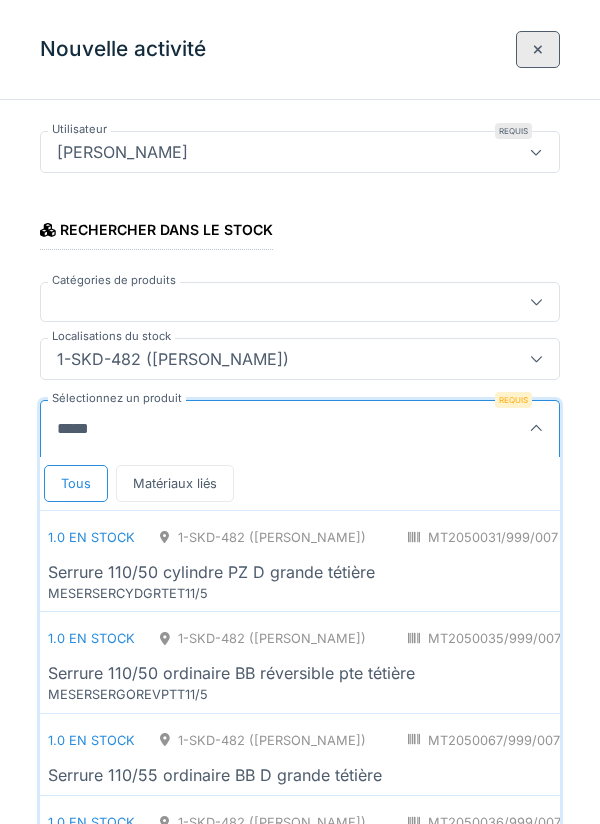 click on "Serrure Cylindre Réversible Nemef 55-56" at bounding box center [204, 1364] 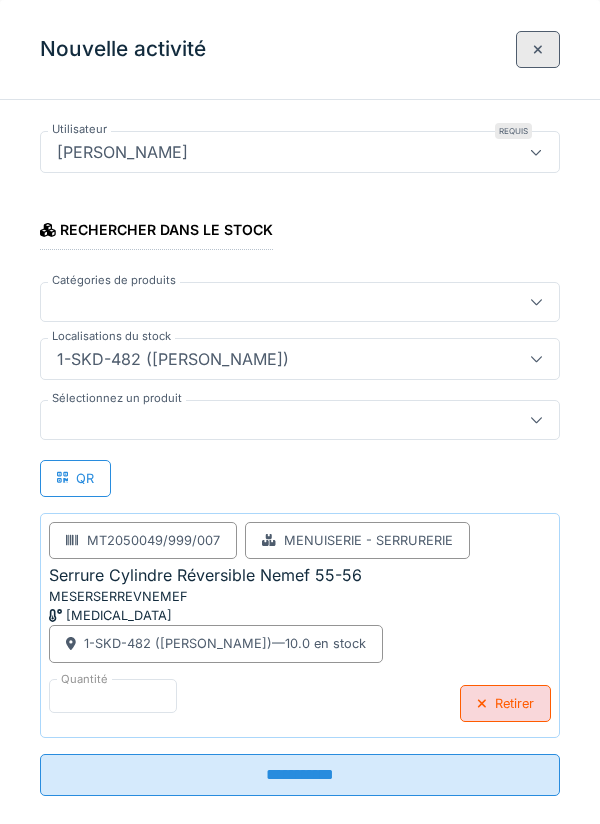 click on "**********" at bounding box center [300, 775] 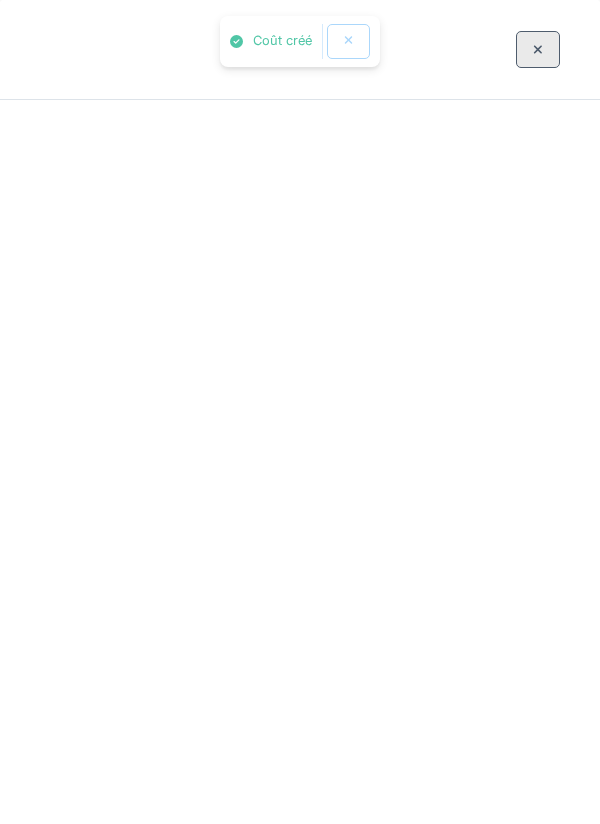 scroll, scrollTop: 0, scrollLeft: 0, axis: both 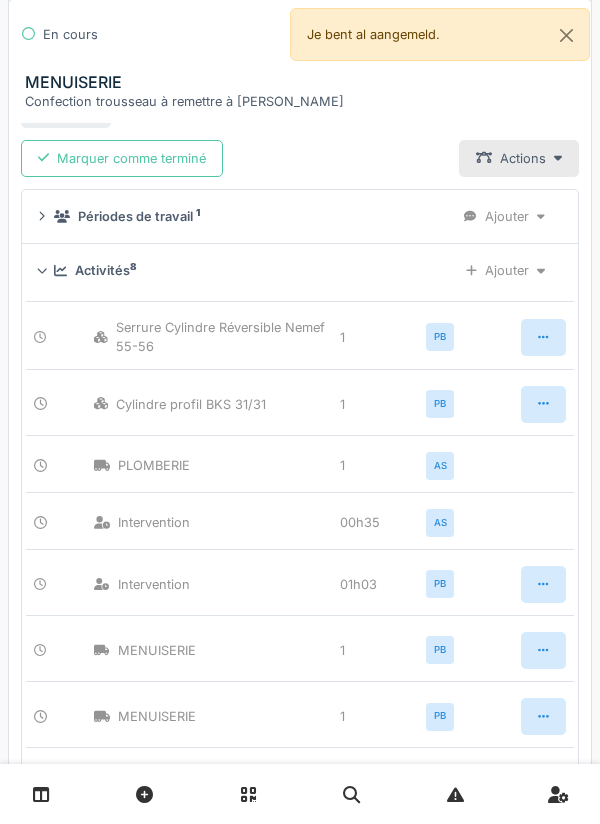 click on "Activités 8 Ajouter" at bounding box center [300, 270] 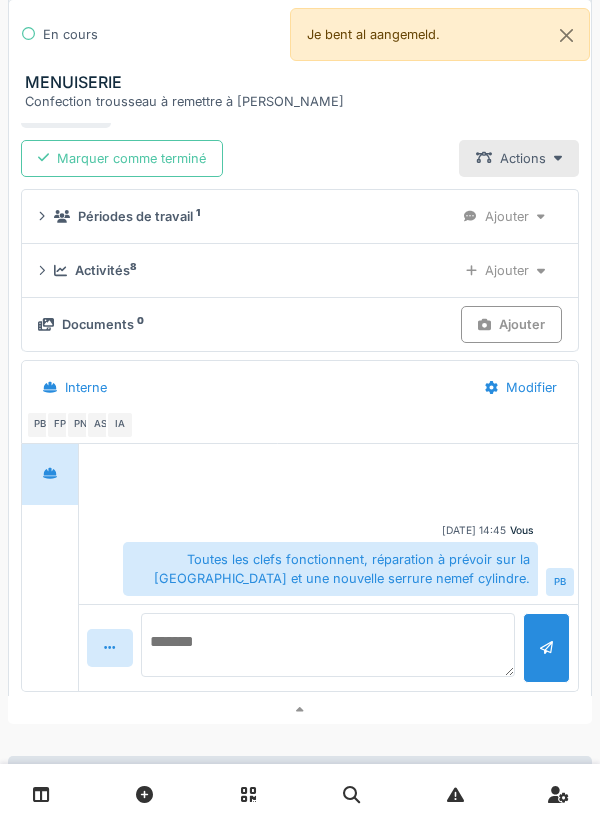click at bounding box center (328, 645) 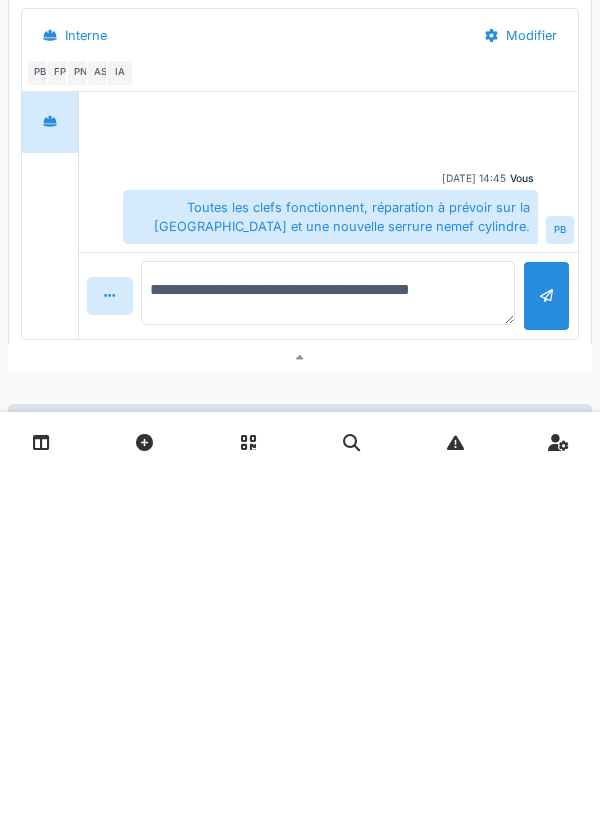 type on "**********" 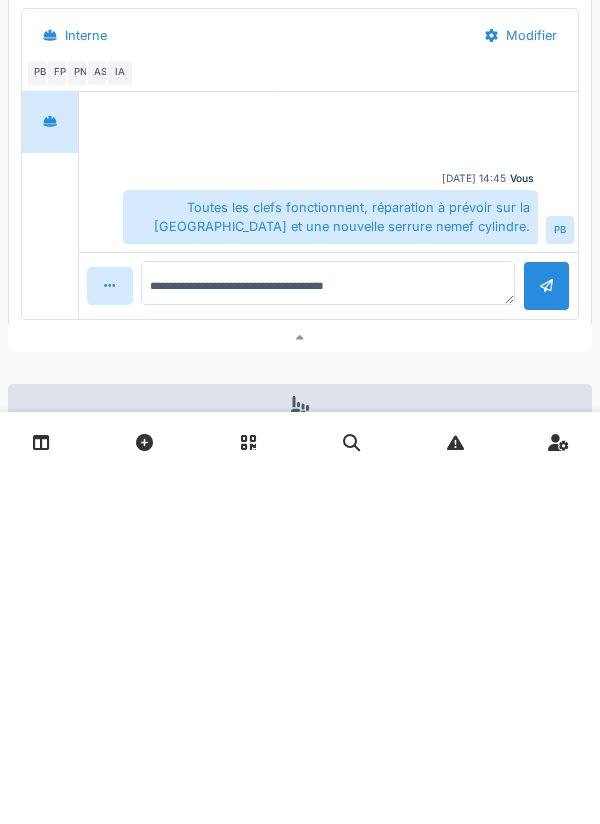 click at bounding box center [546, 637] 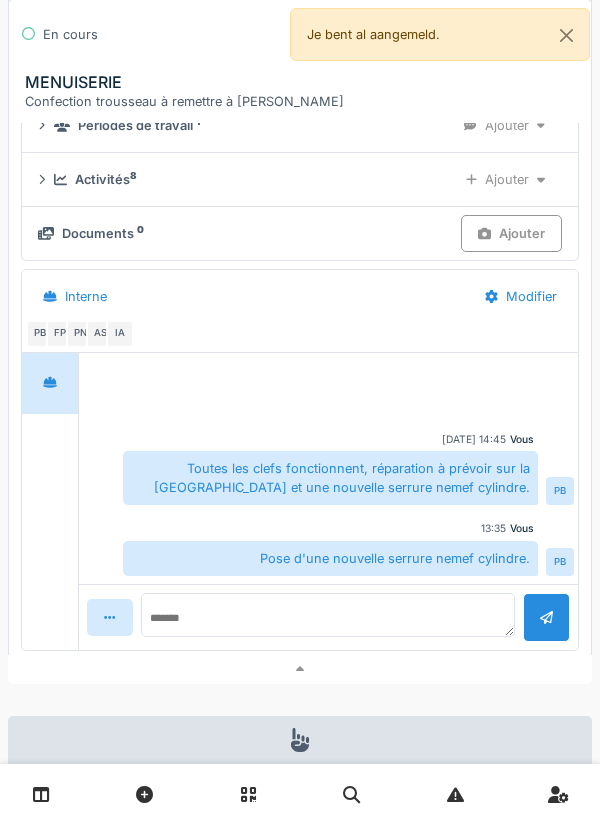 scroll, scrollTop: 987, scrollLeft: 0, axis: vertical 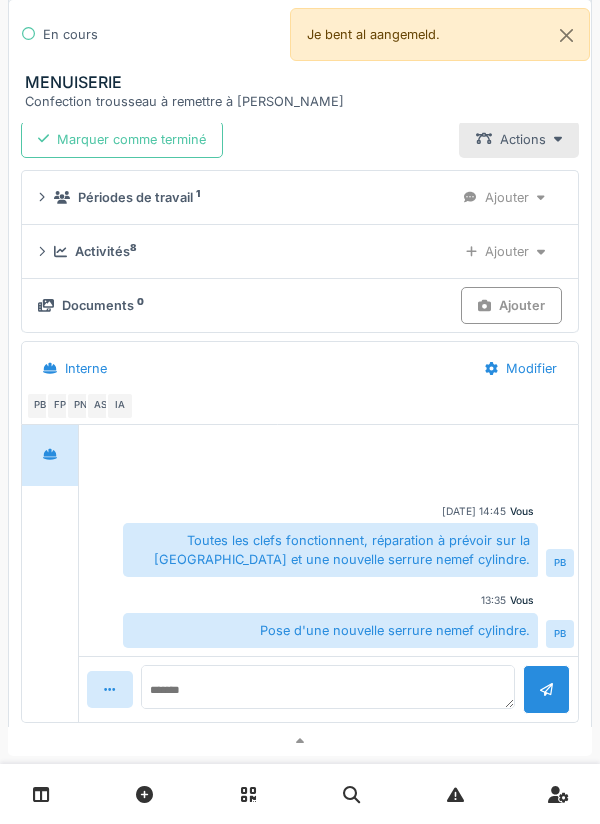 click on "Ajouter" at bounding box center (511, 305) 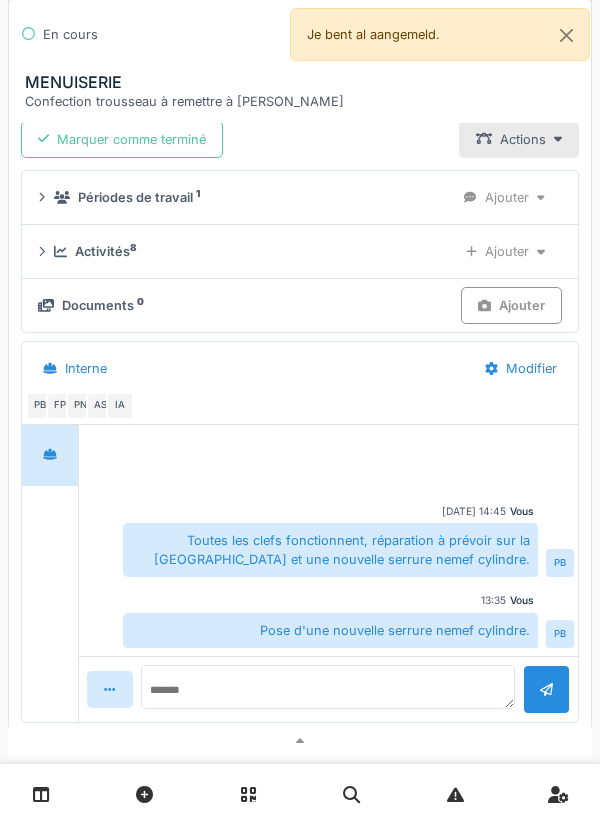 click on "Ajouter" at bounding box center [511, 305] 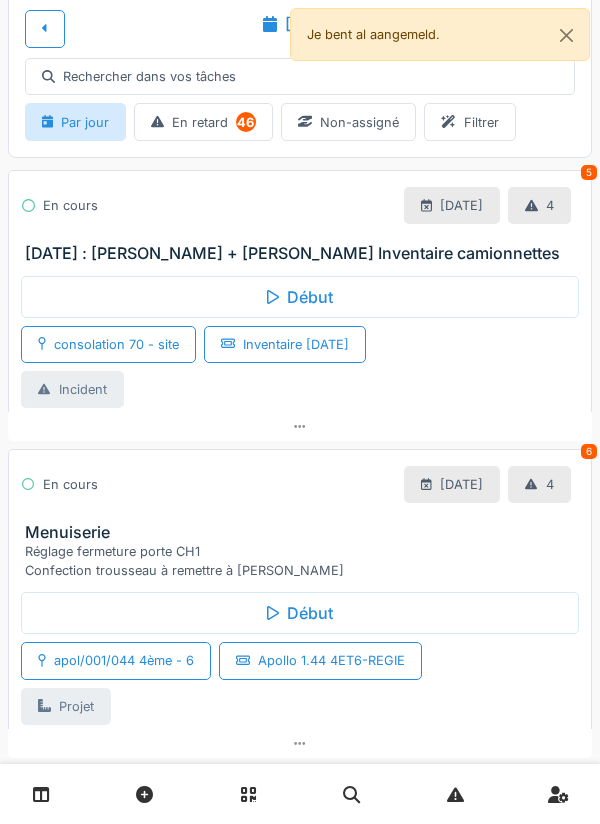scroll, scrollTop: 56, scrollLeft: 0, axis: vertical 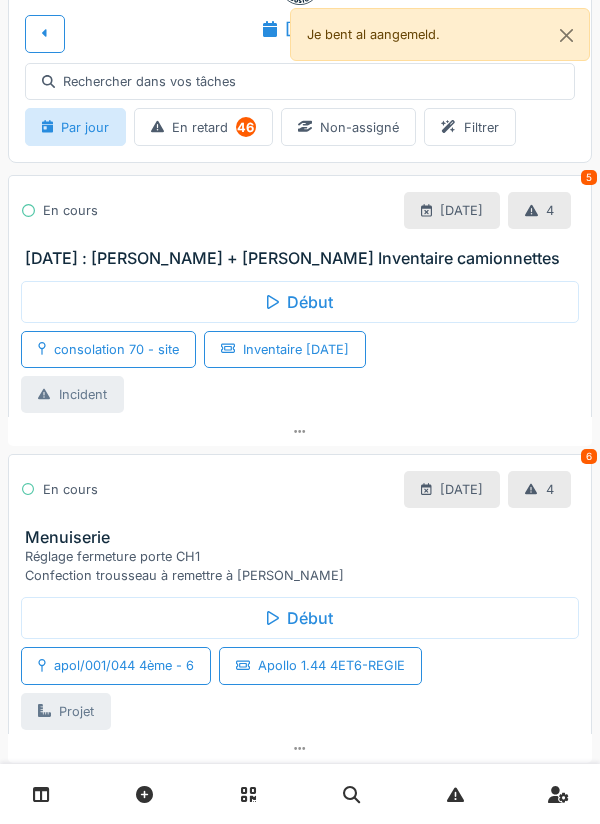 click on "En cours [DATE] 4 5" at bounding box center [300, 210] 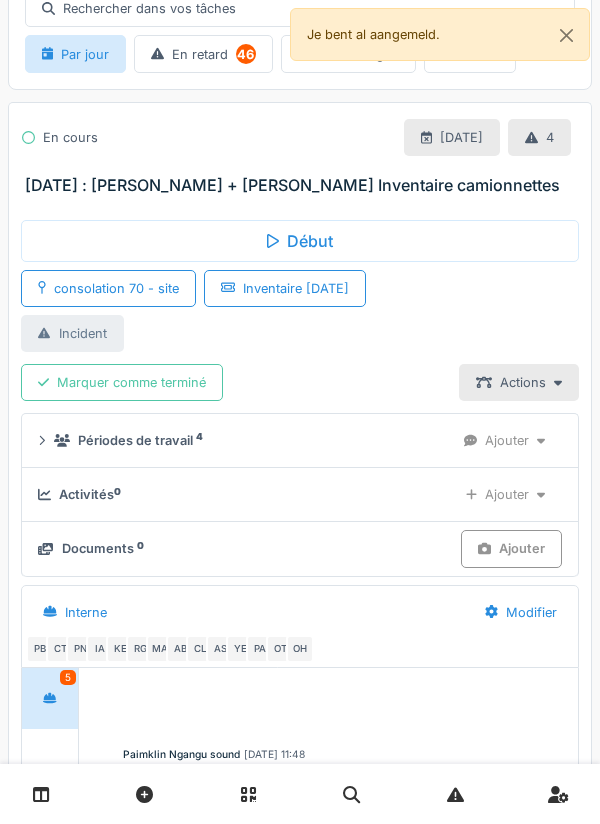 scroll, scrollTop: 151, scrollLeft: 0, axis: vertical 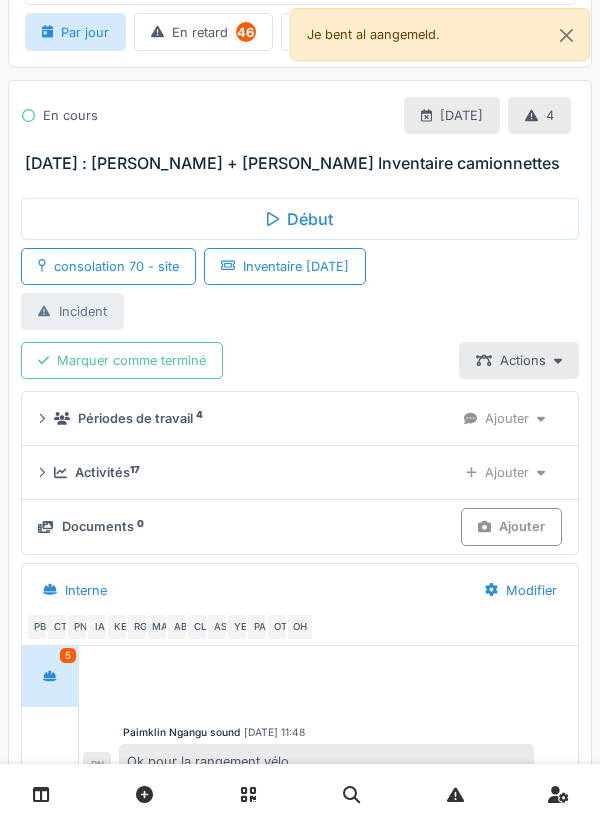 click on "[DATE] : [PERSON_NAME] + [PERSON_NAME] Inventaire camionnettes" at bounding box center (304, 163) 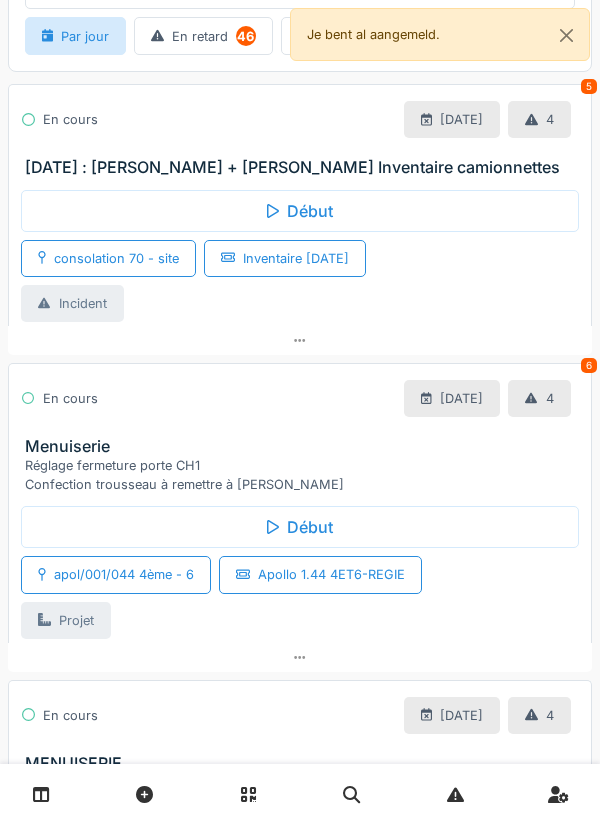scroll, scrollTop: 0, scrollLeft: 0, axis: both 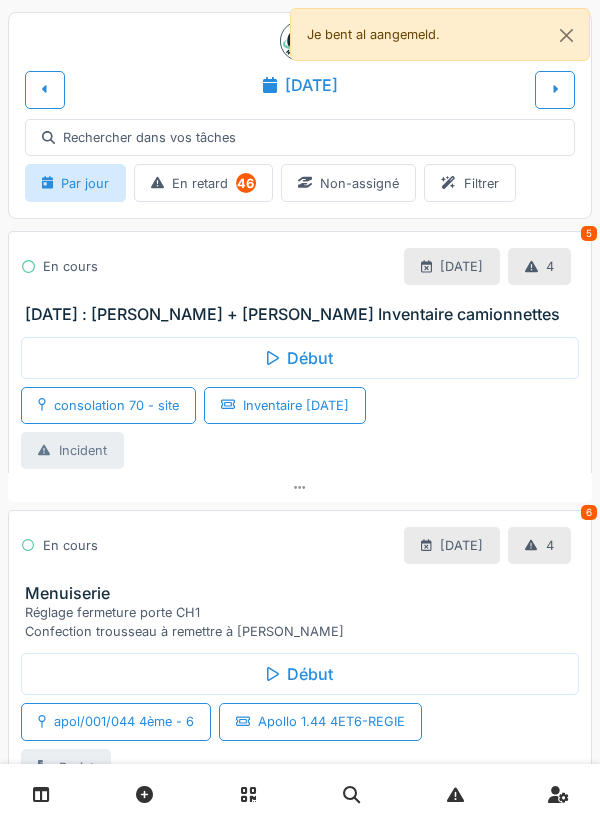 click at bounding box center (555, 89) 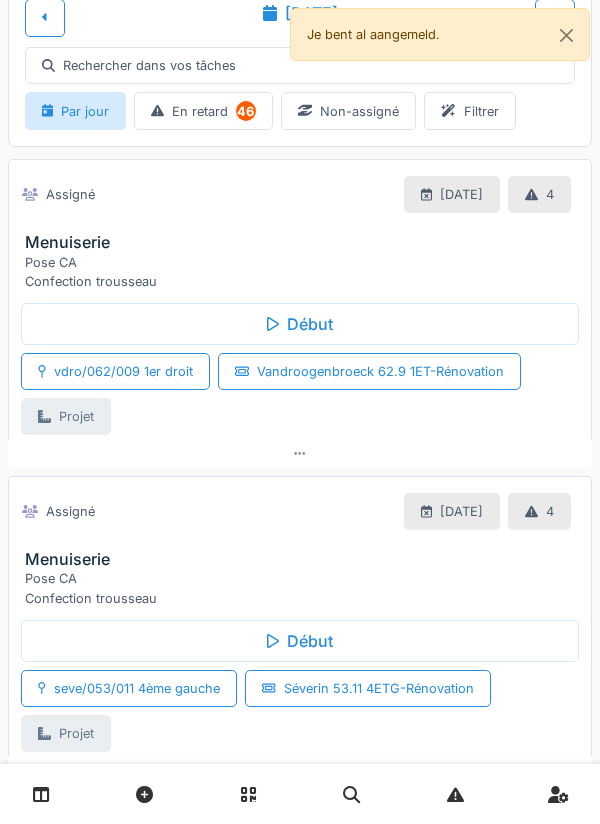 scroll, scrollTop: 0, scrollLeft: 0, axis: both 